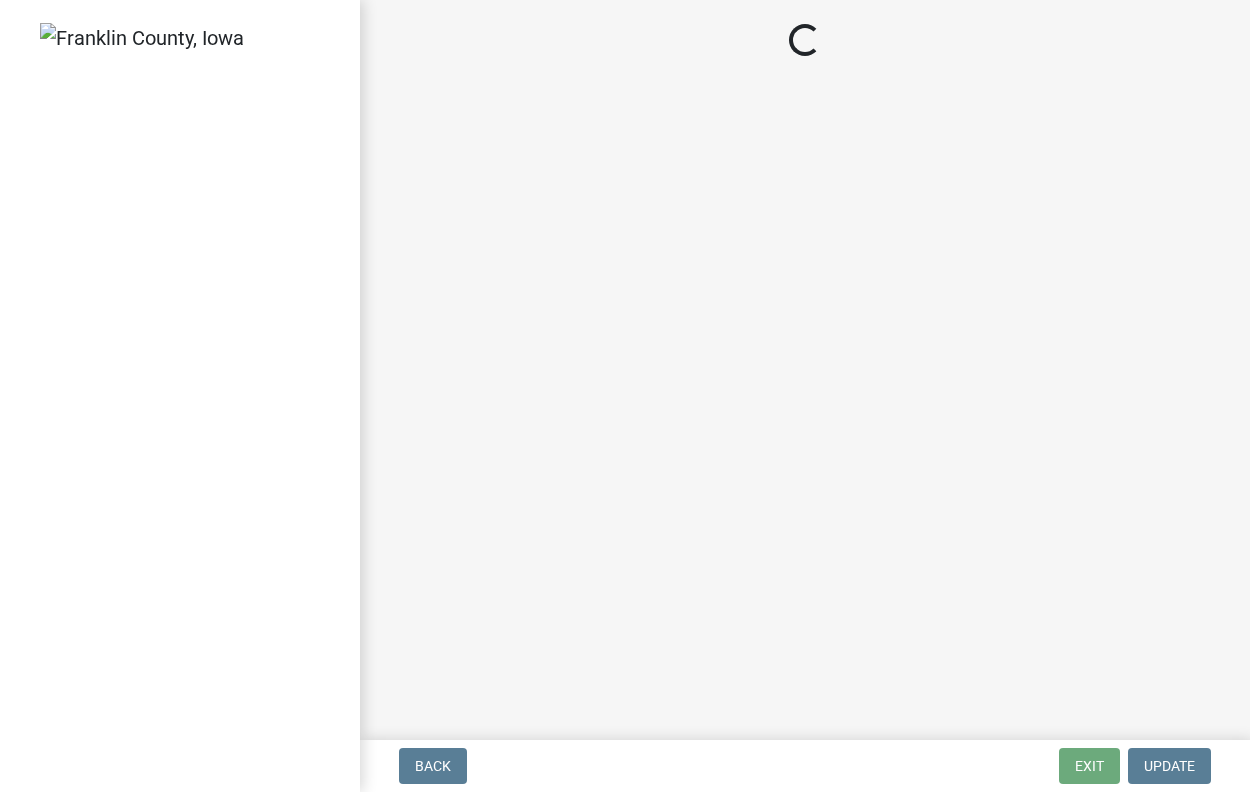 scroll, scrollTop: 0, scrollLeft: 0, axis: both 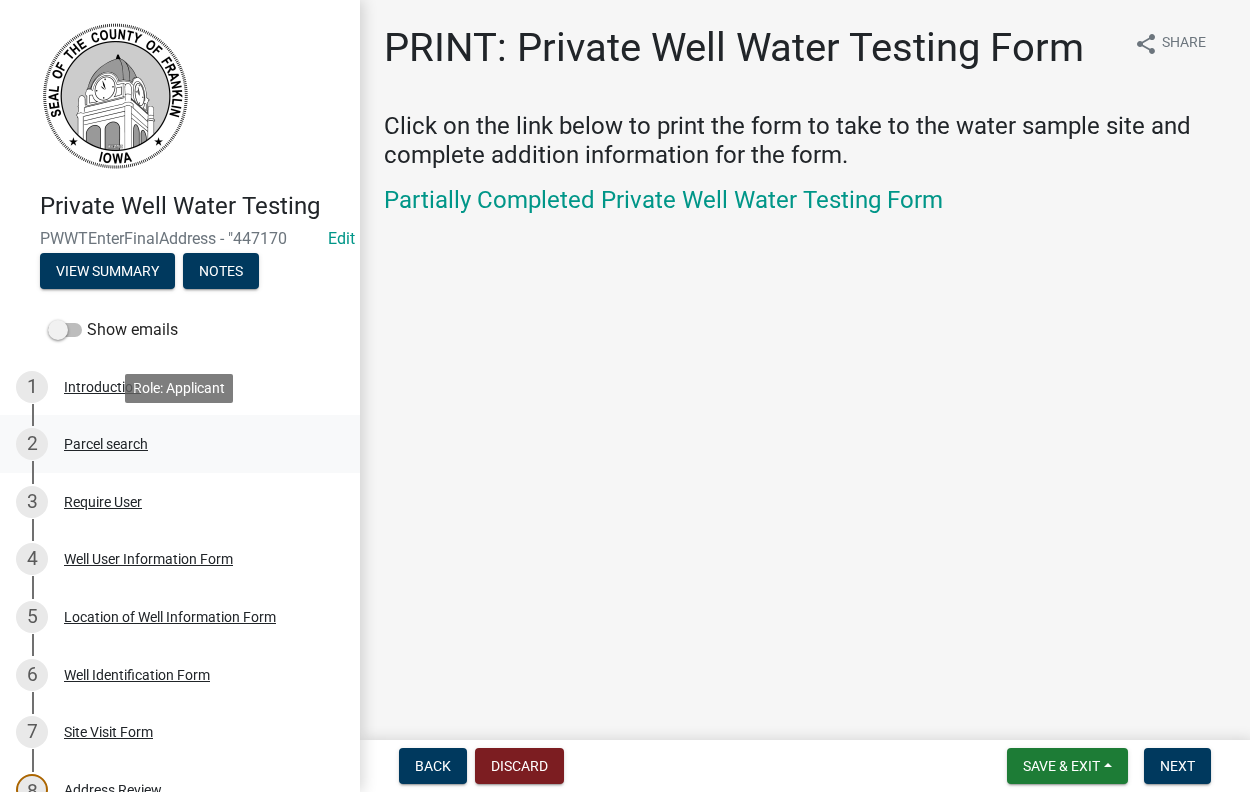 click on "Parcel search" at bounding box center (106, 444) 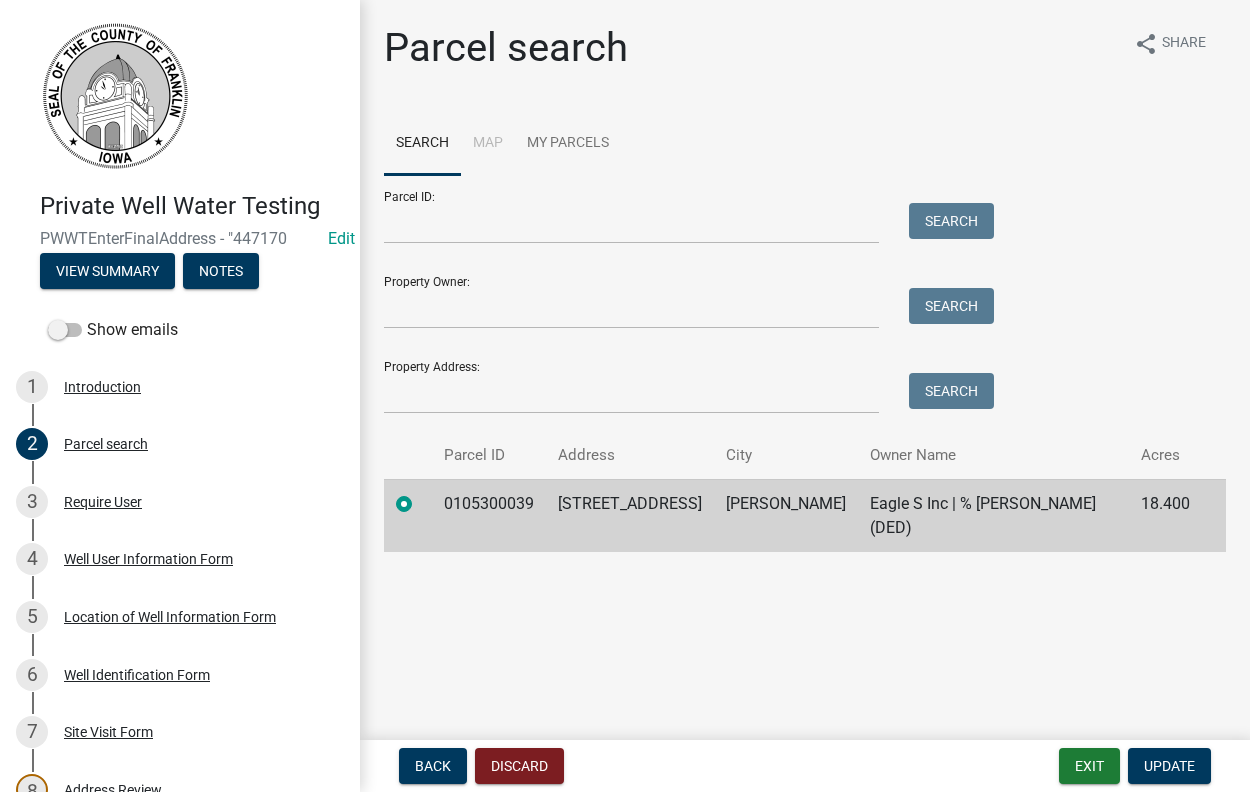 click 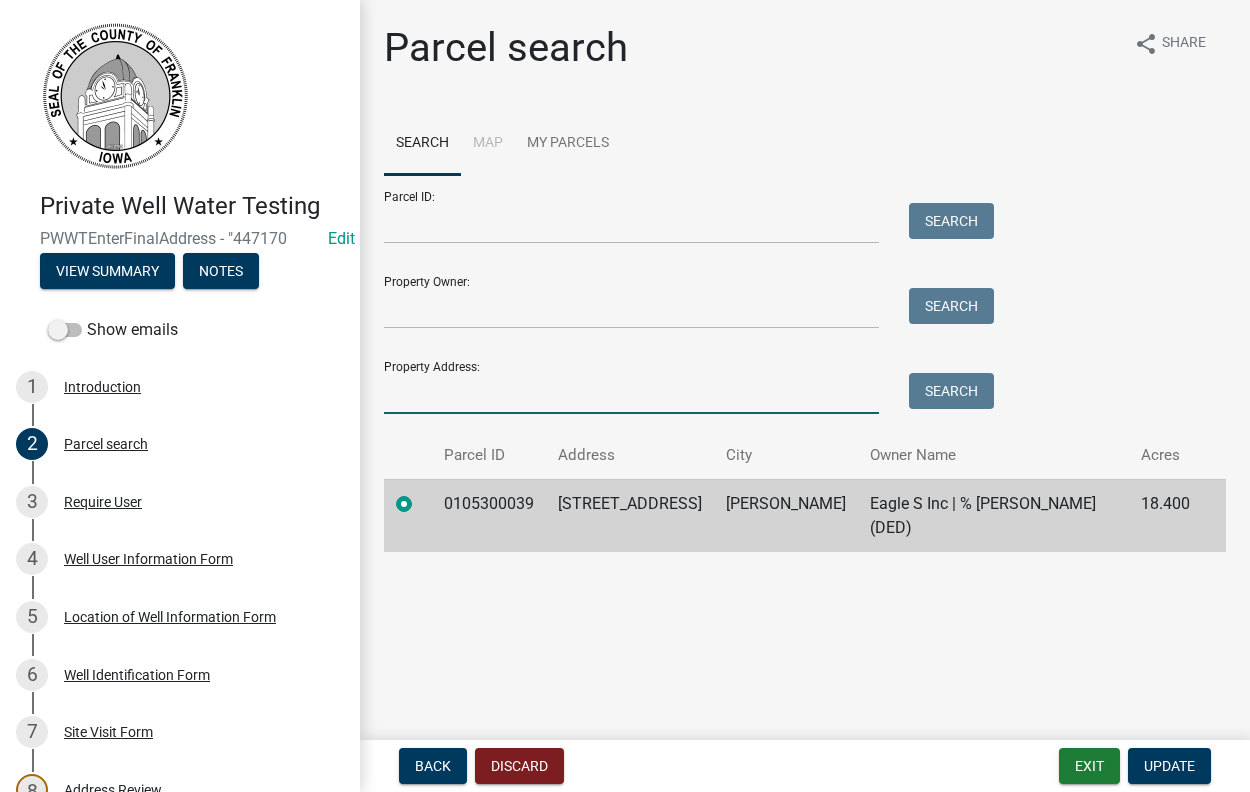 click on "Property Address:" at bounding box center [631, 393] 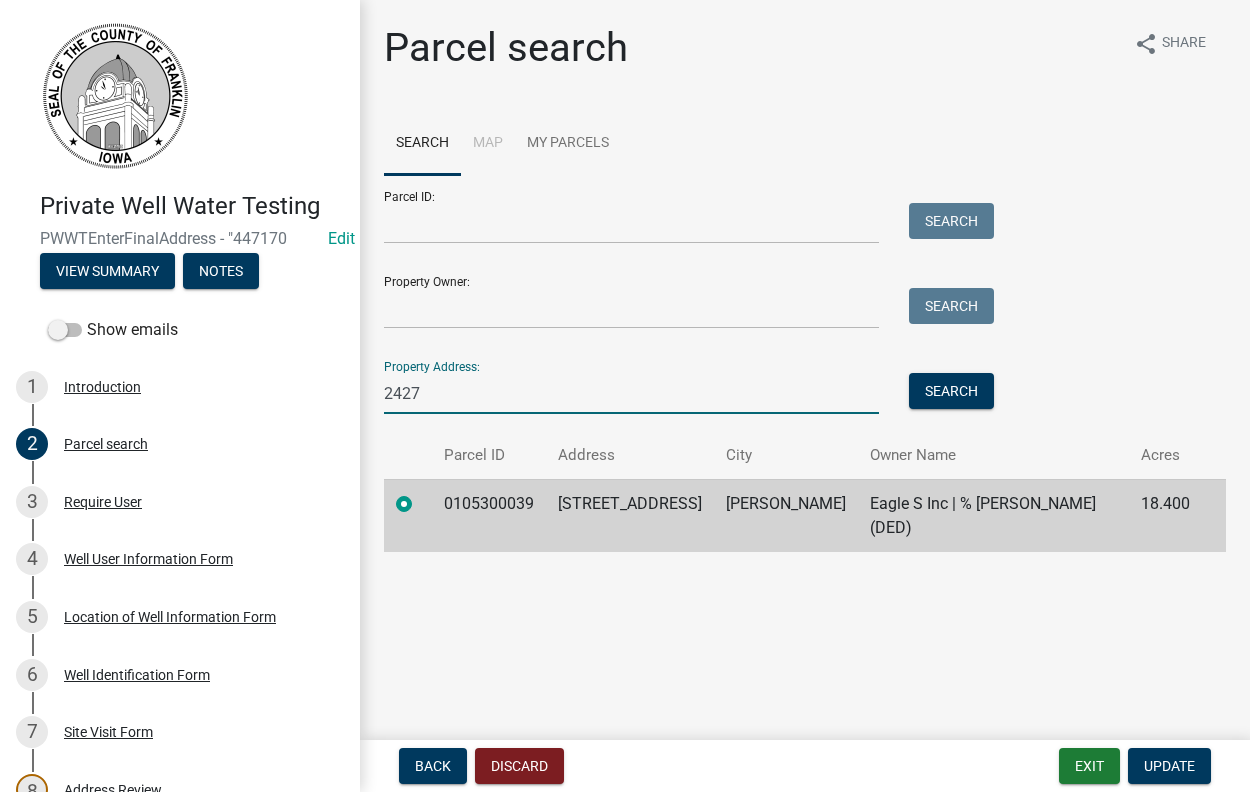 click on "[STREET_ADDRESS]" 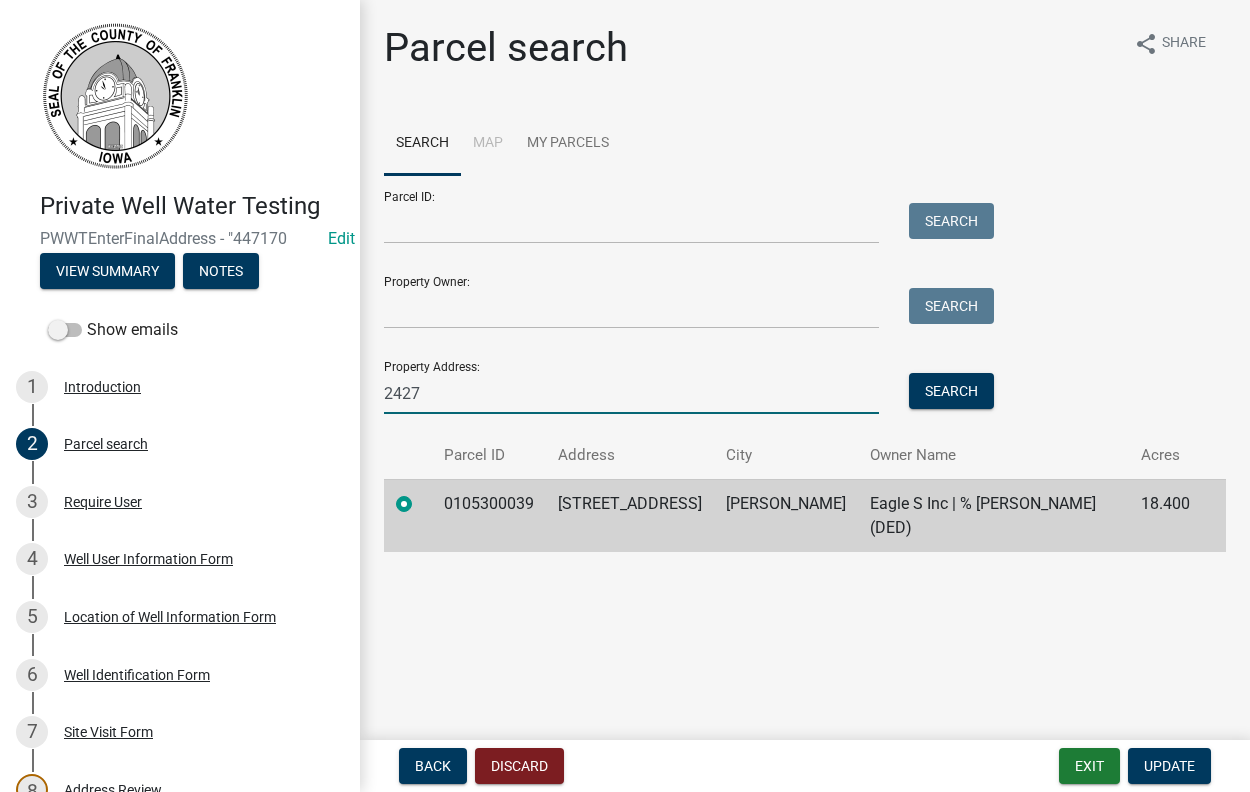 click on "2427" at bounding box center [631, 393] 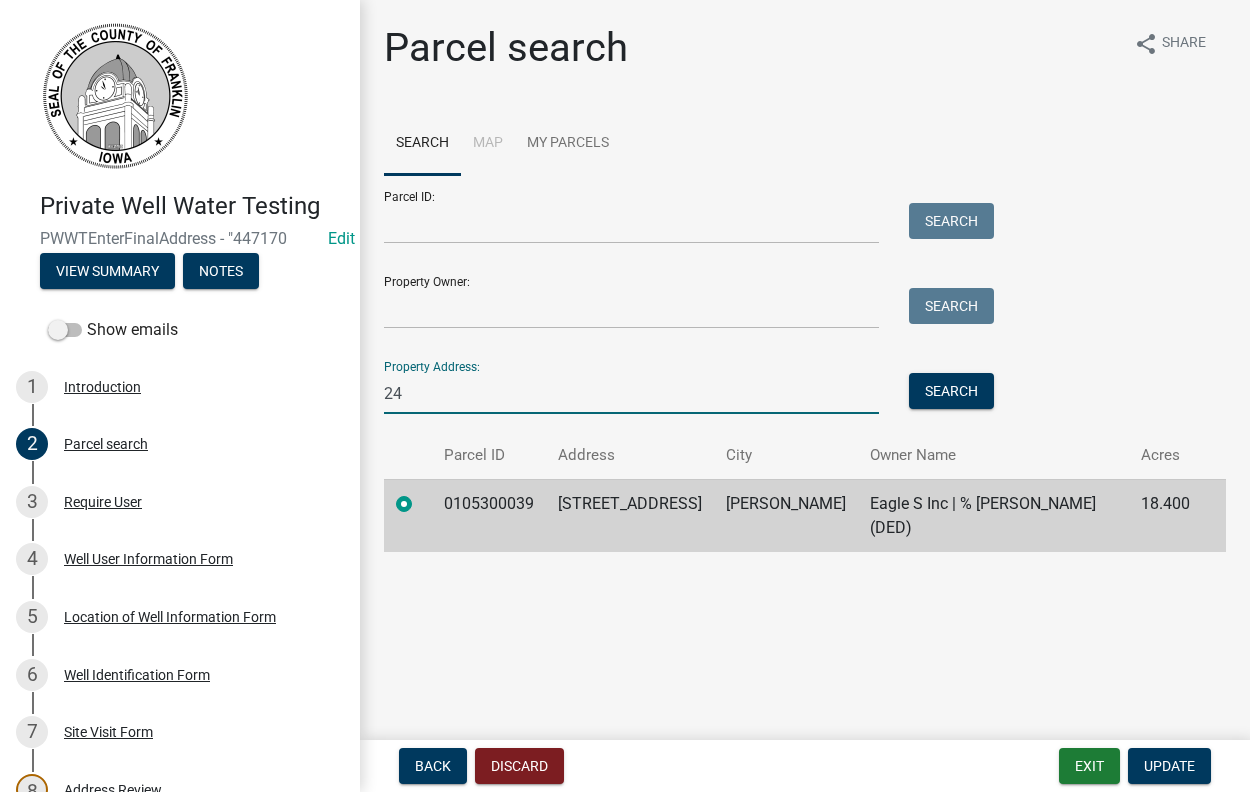 type on "2" 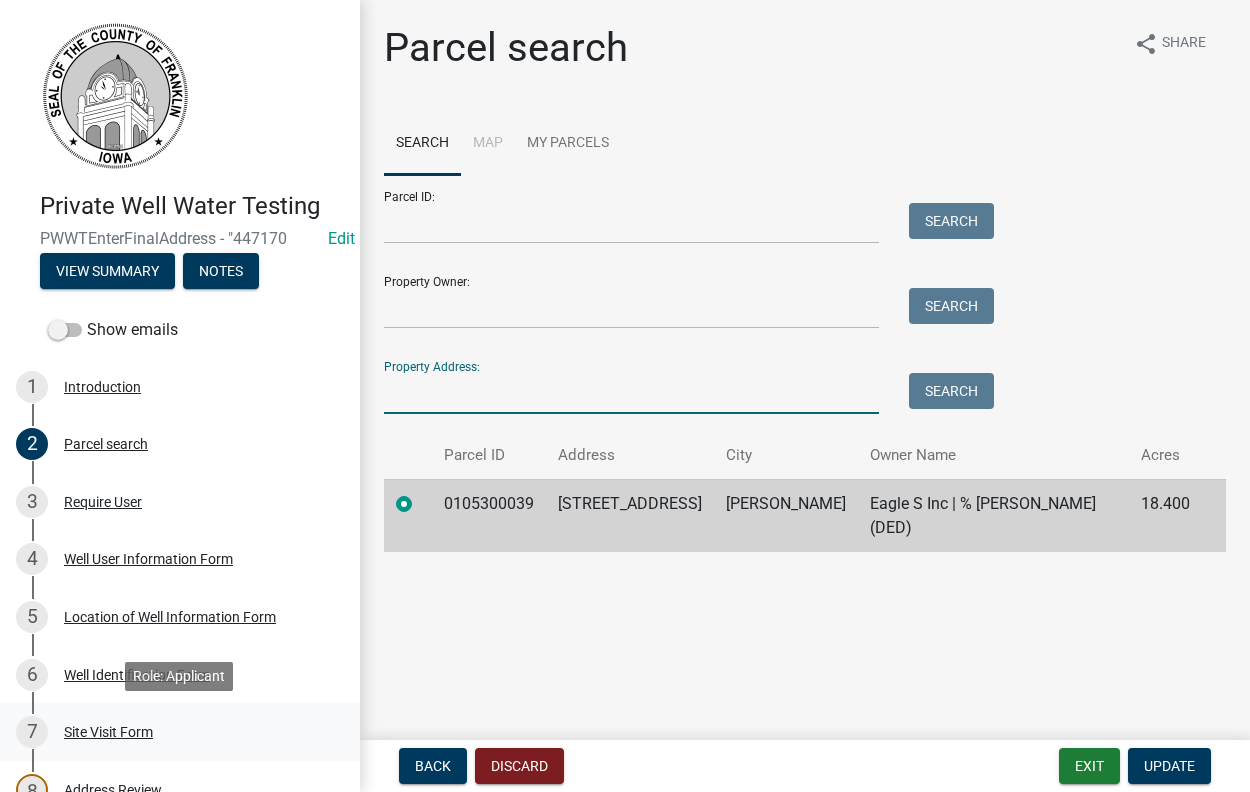 type 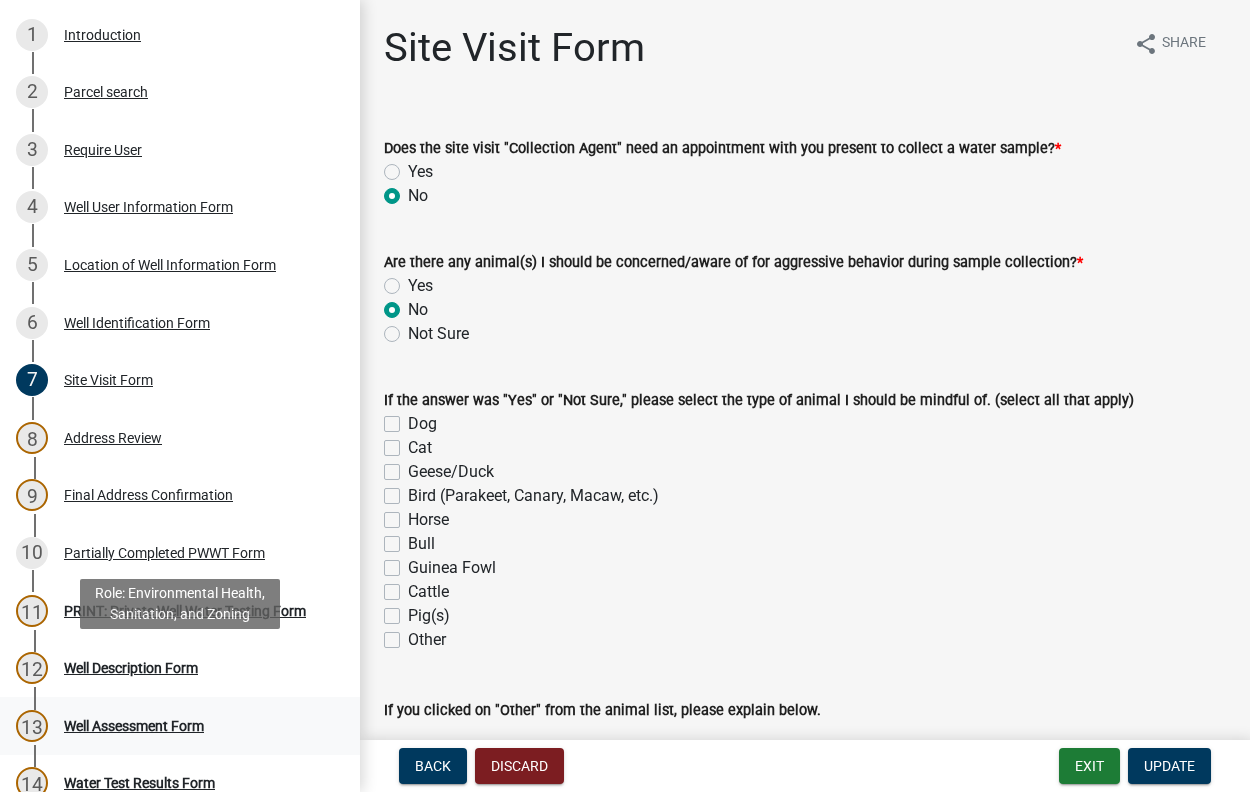 scroll, scrollTop: 408, scrollLeft: 0, axis: vertical 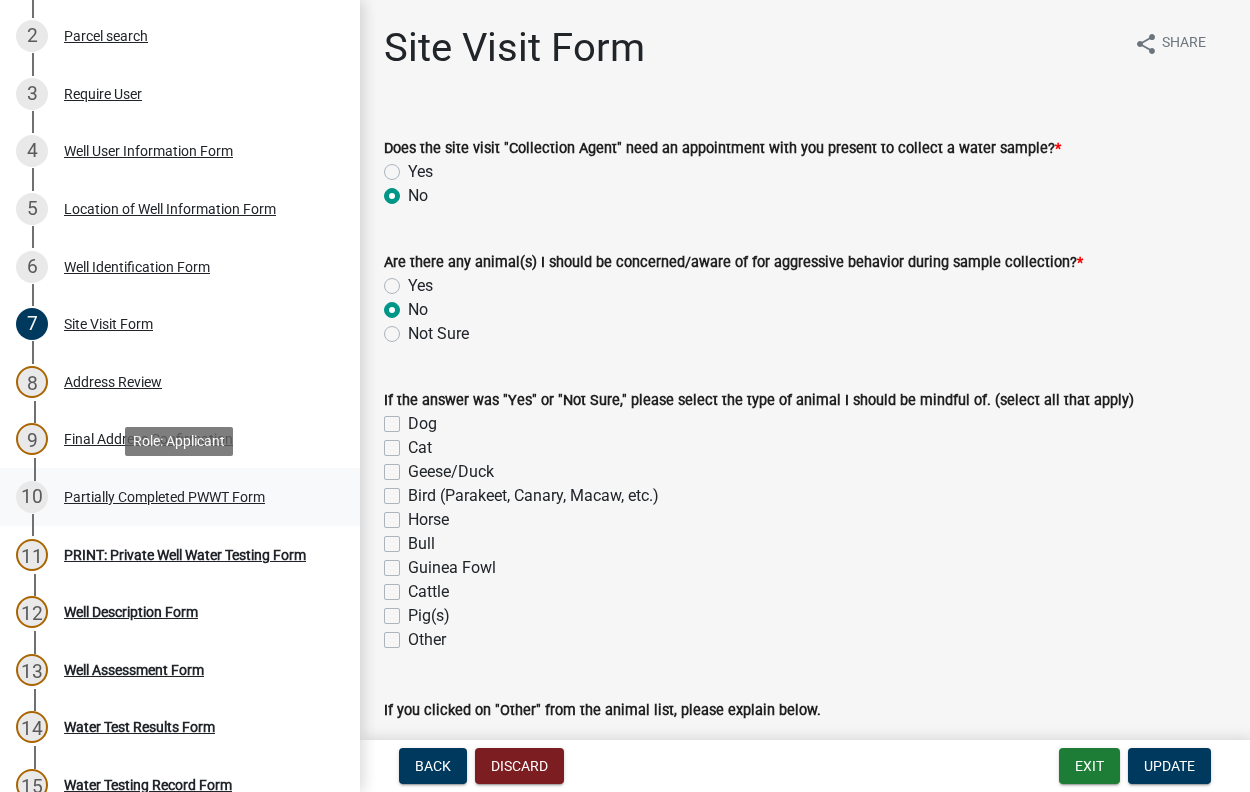 click on "Partially Completed PWWT Form" at bounding box center [164, 497] 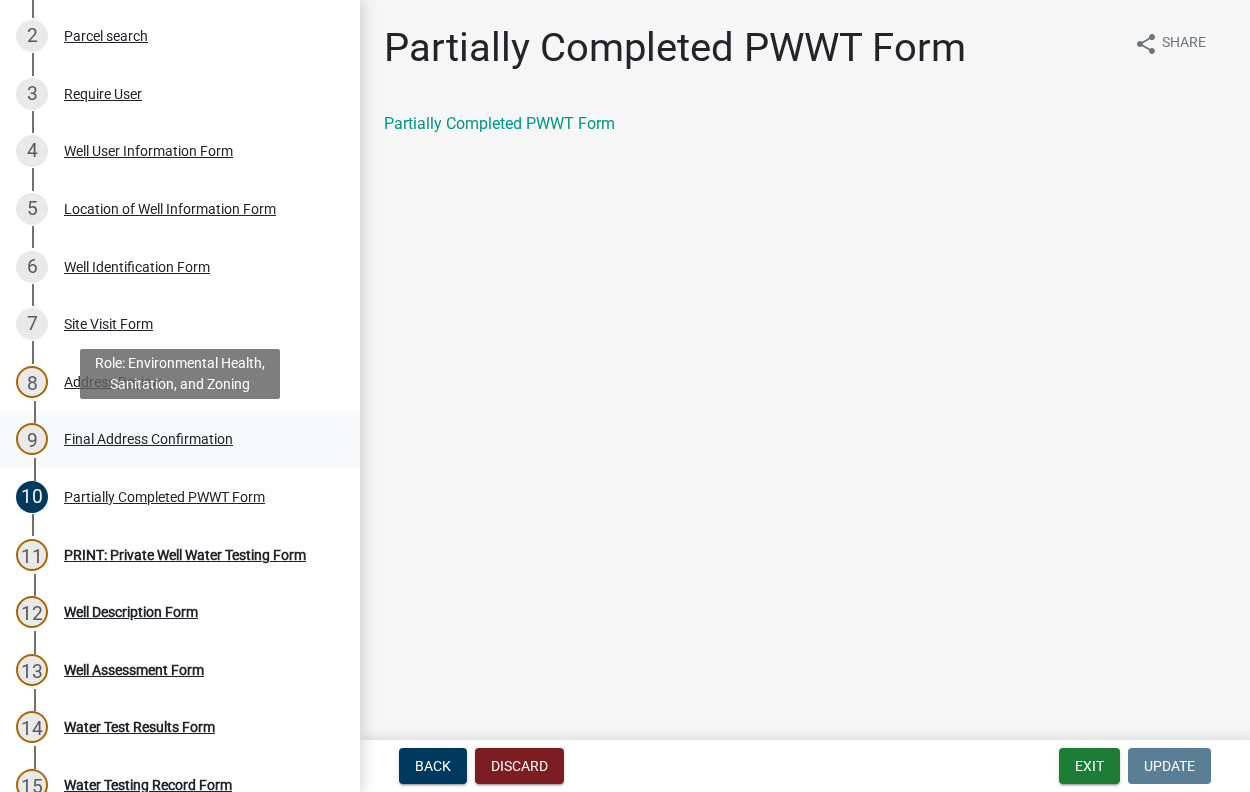 click on "Final Address Confirmation" at bounding box center (148, 439) 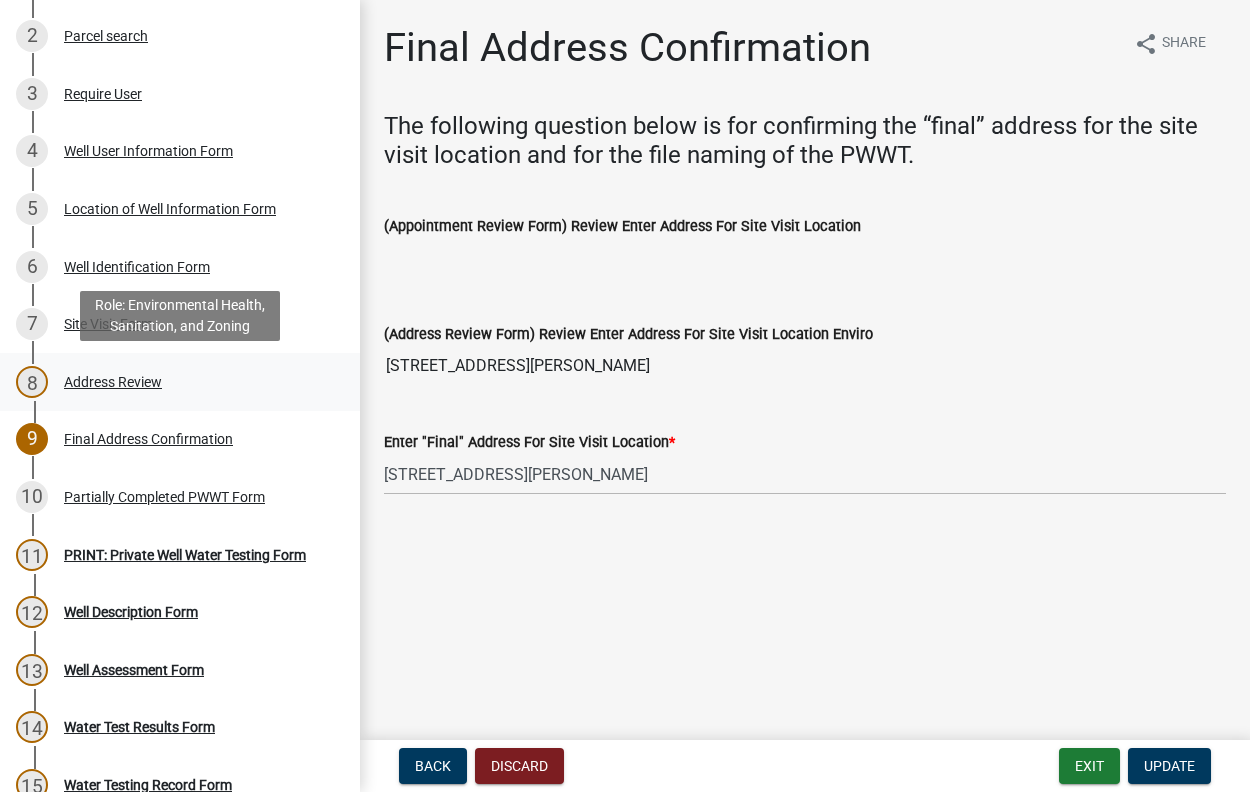 click on "Address Review" at bounding box center (113, 382) 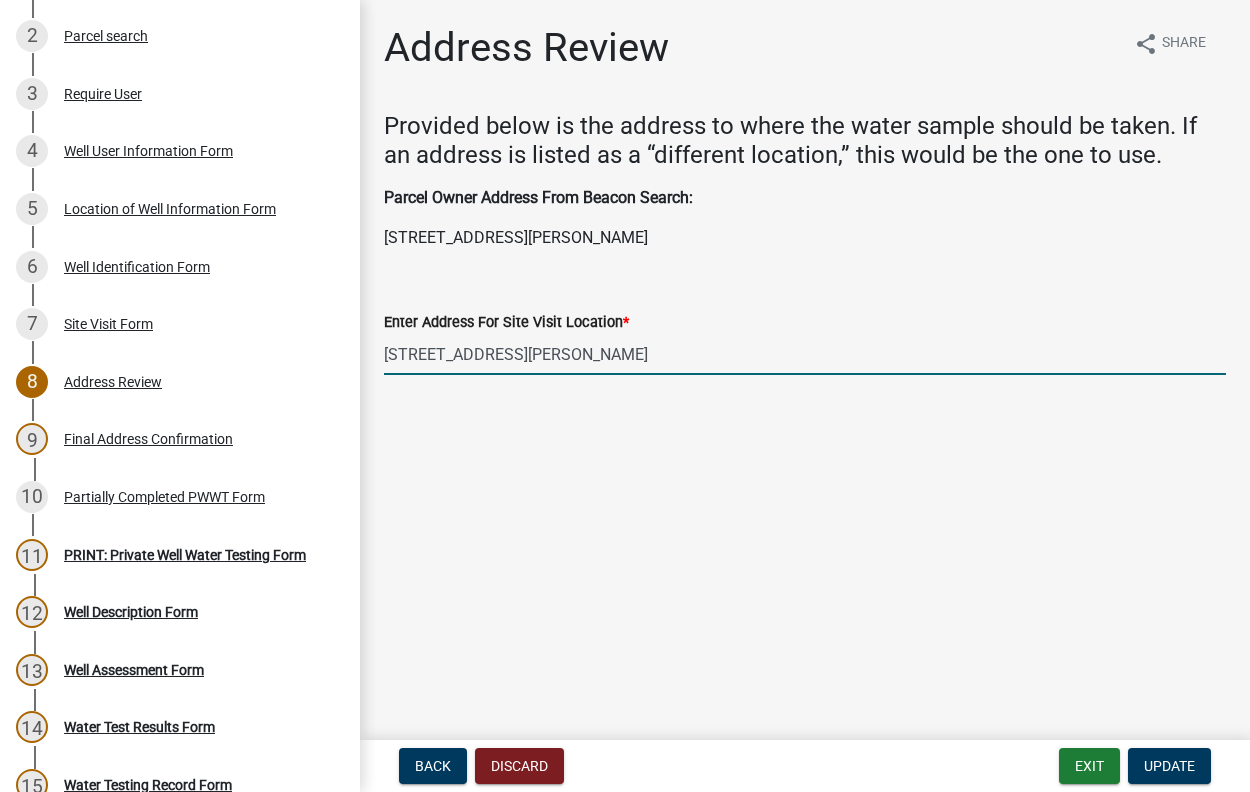 click on "[STREET_ADDRESS][PERSON_NAME]" at bounding box center (805, 354) 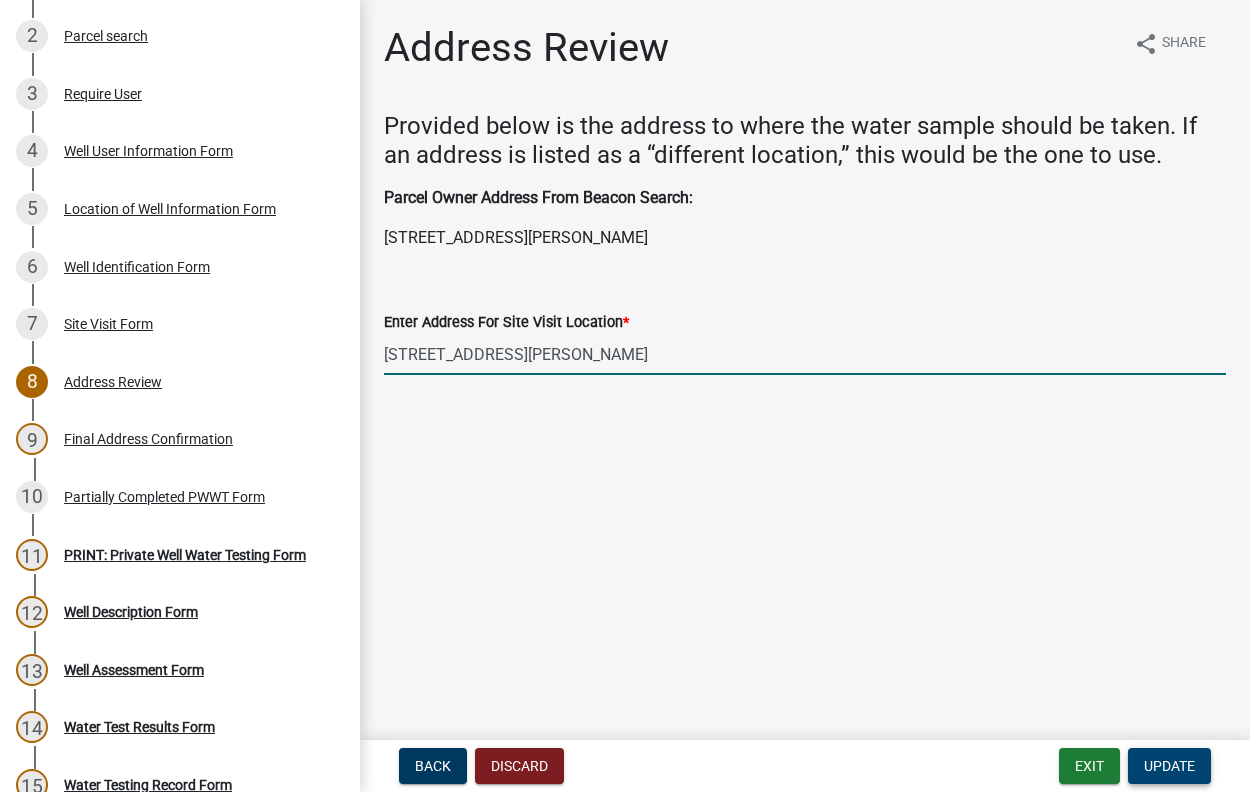 type on "[STREET_ADDRESS][PERSON_NAME]" 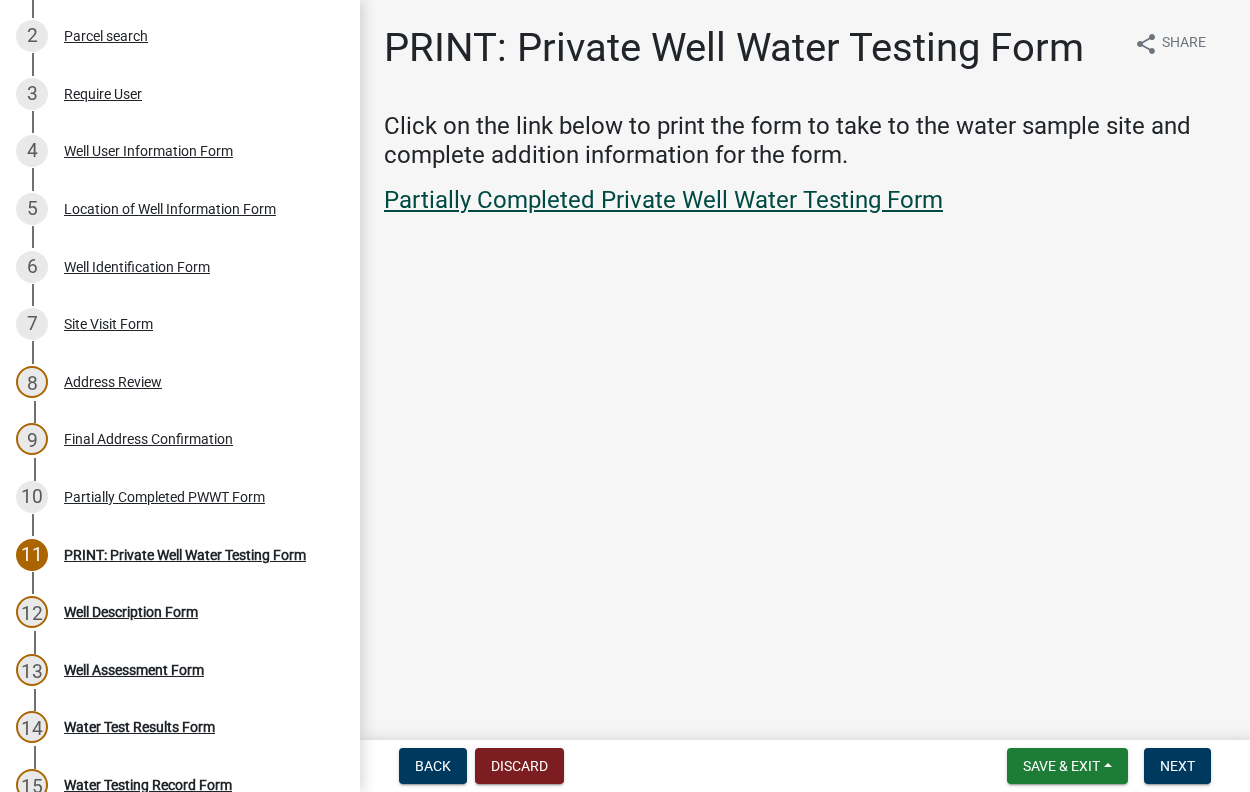 click on "Partially Completed Private Well Water Testing Form" 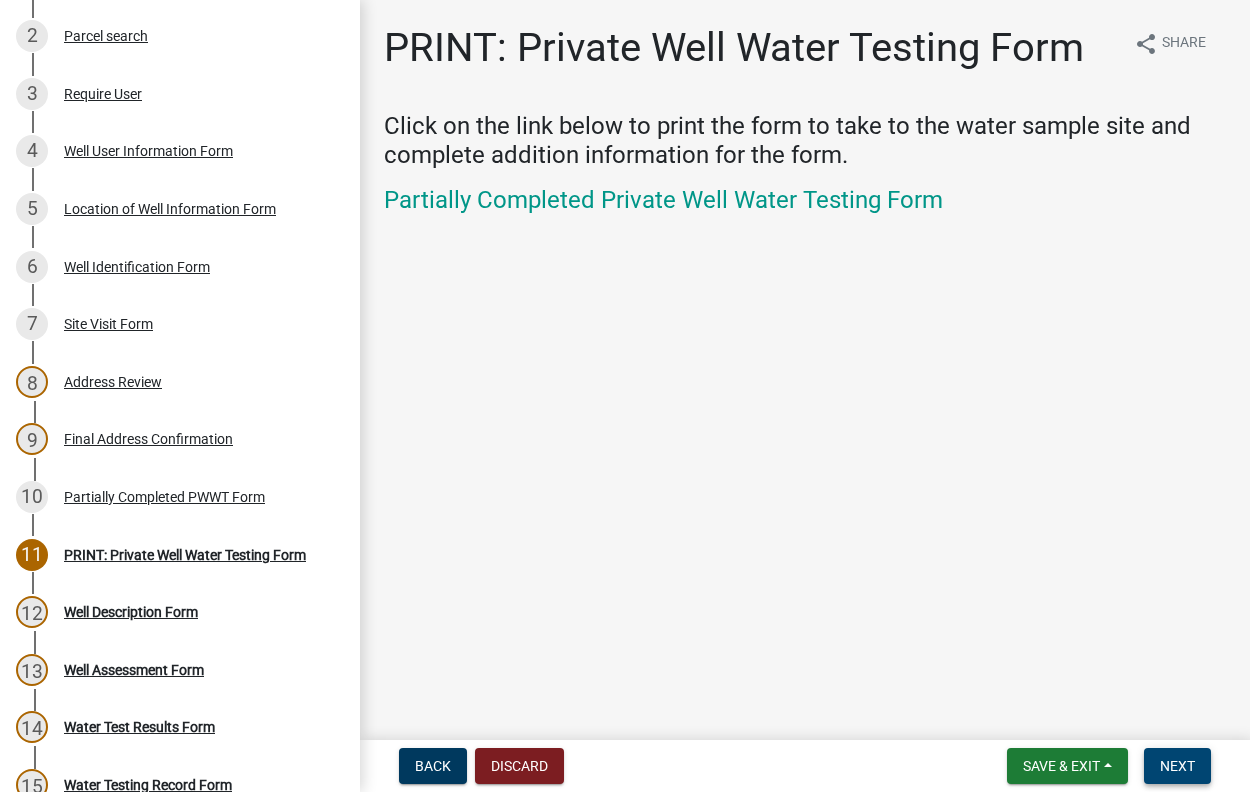 click on "Next" at bounding box center (1177, 766) 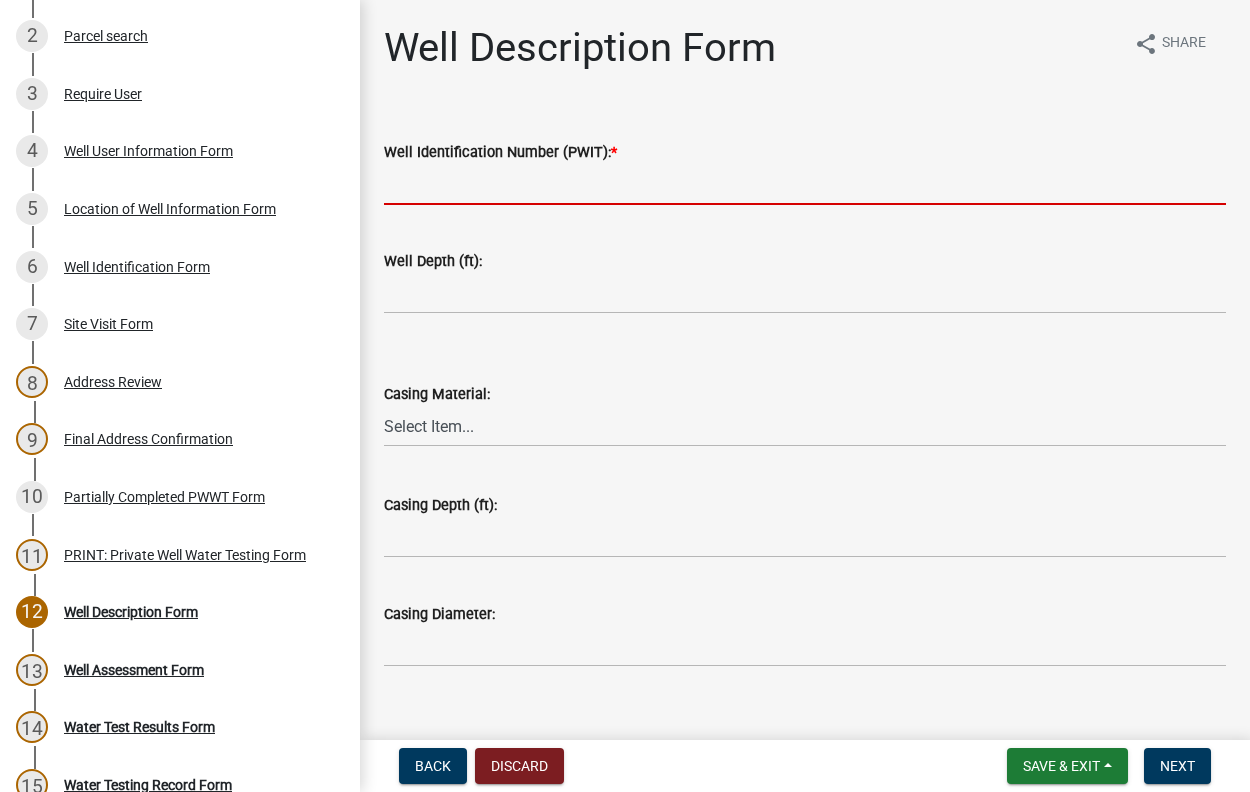 click on "Well Identification Number (PWIT):  *" at bounding box center (805, 184) 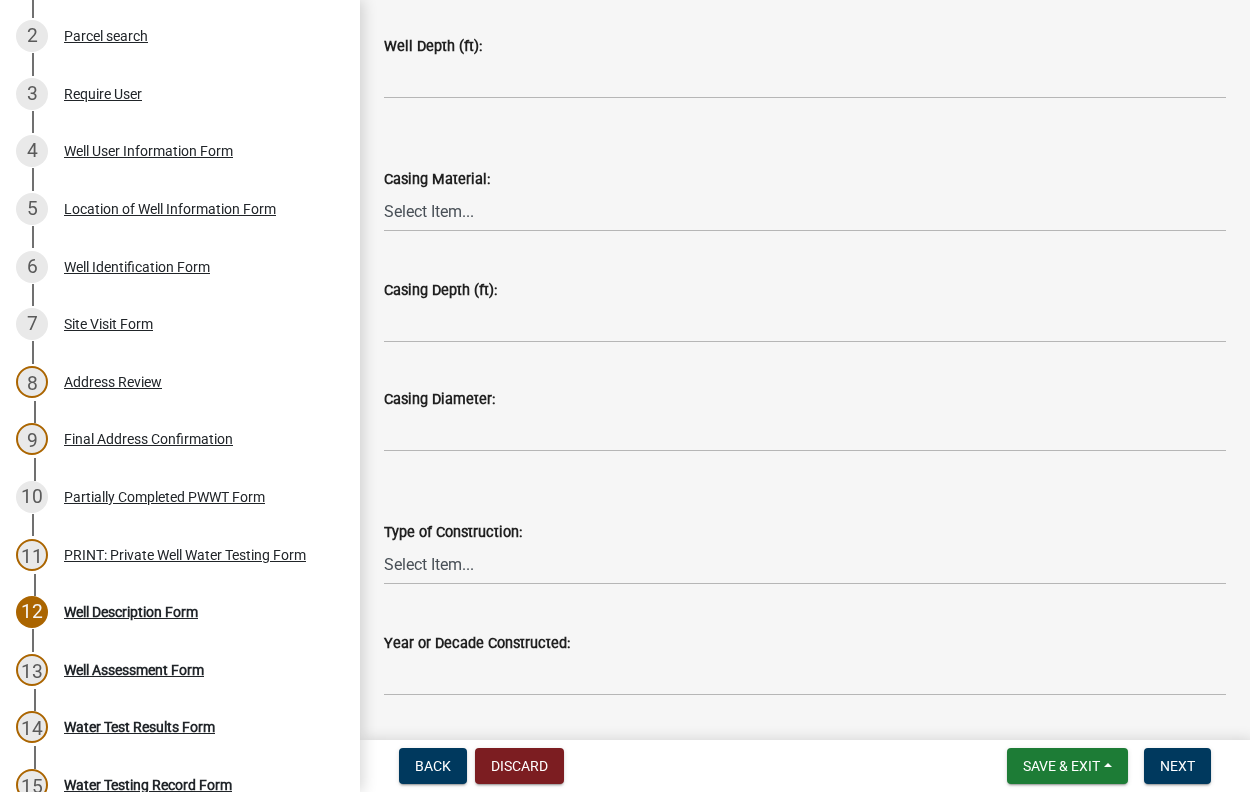 scroll, scrollTop: 382, scrollLeft: 0, axis: vertical 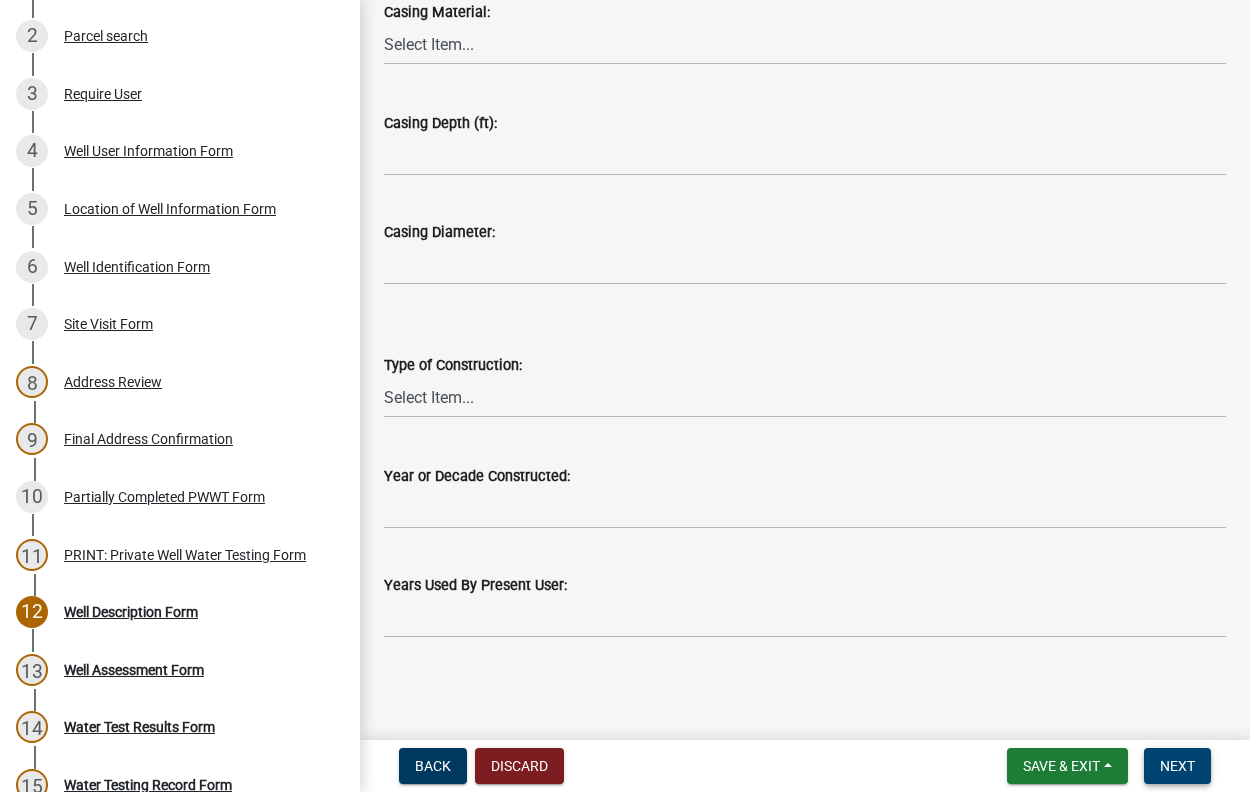 type on "2005311" 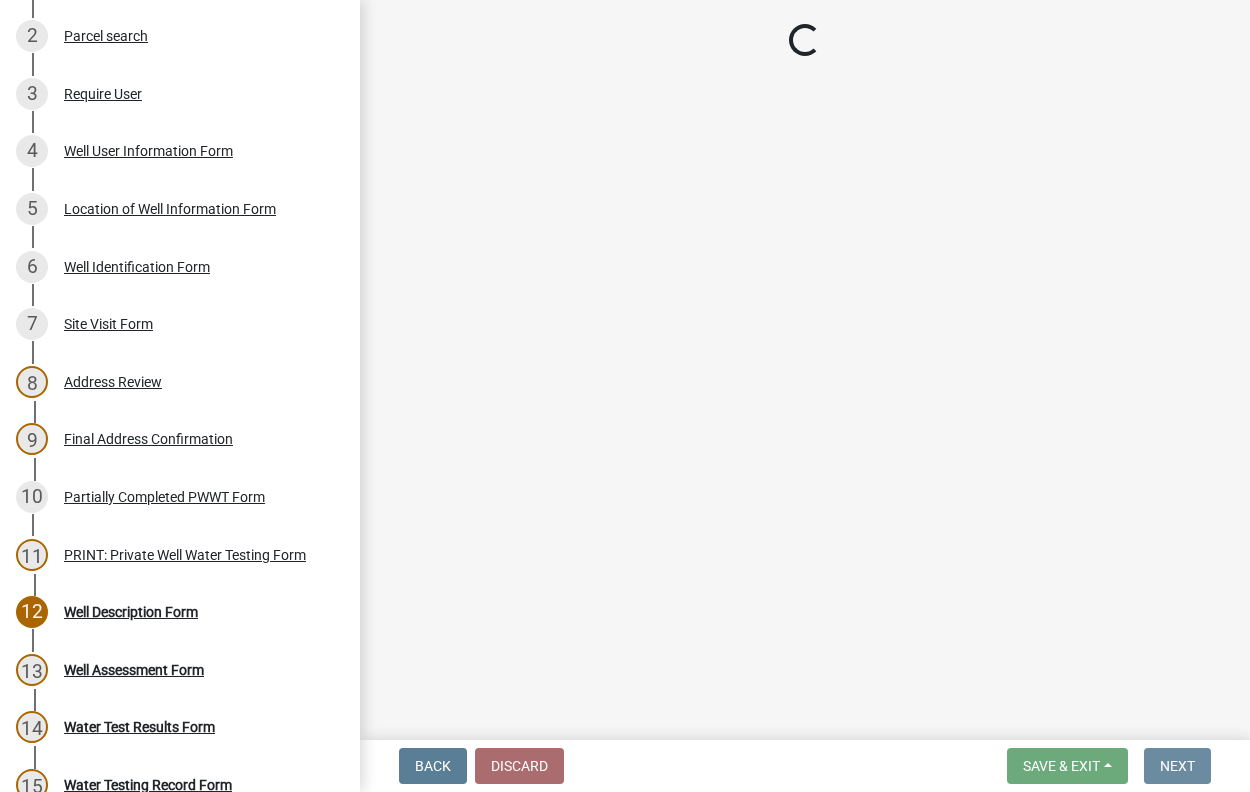 scroll, scrollTop: 0, scrollLeft: 0, axis: both 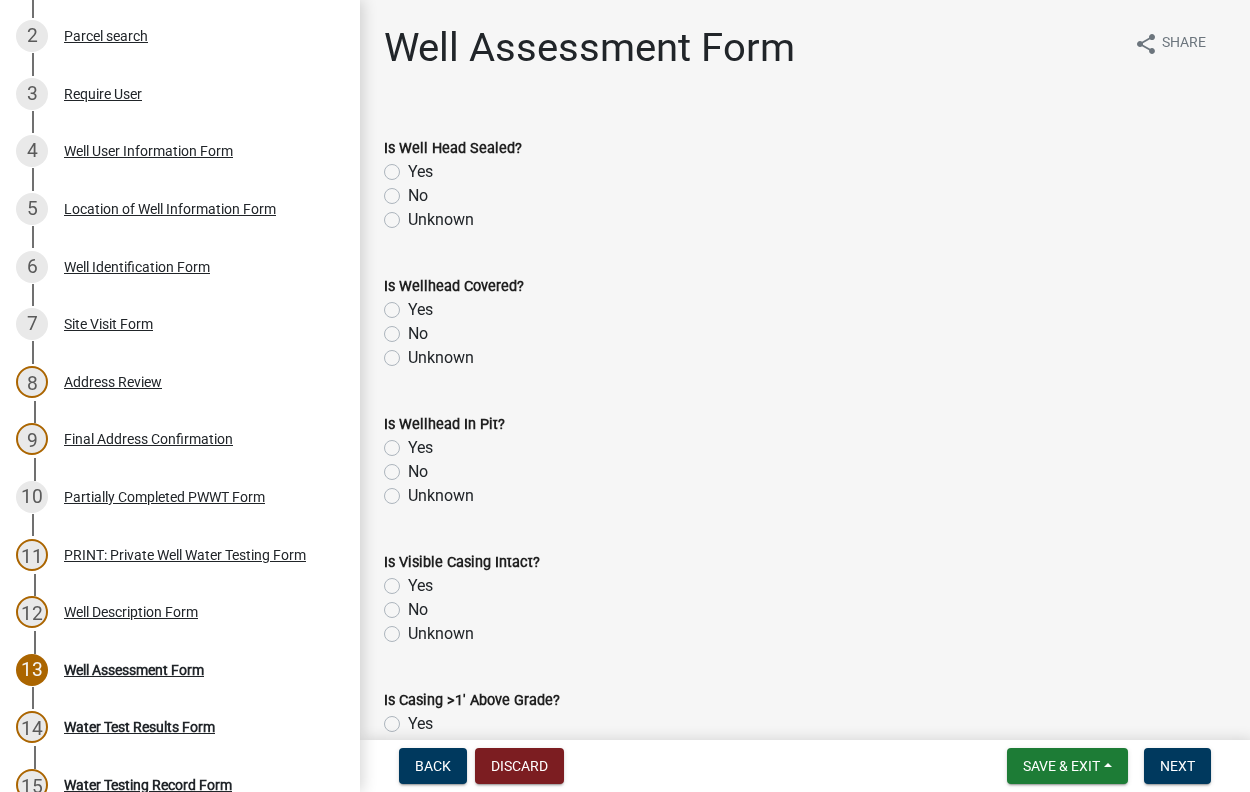 click on "Yes" 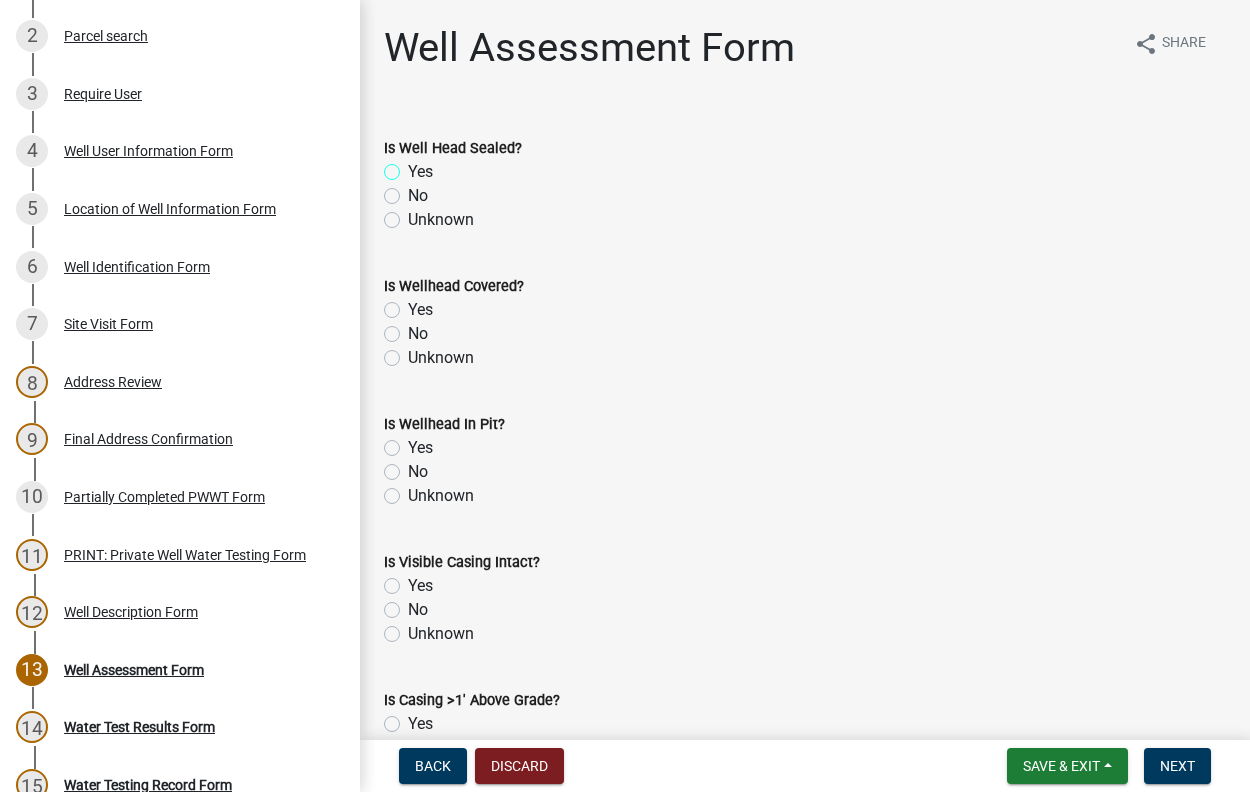 click on "Yes" at bounding box center (414, 166) 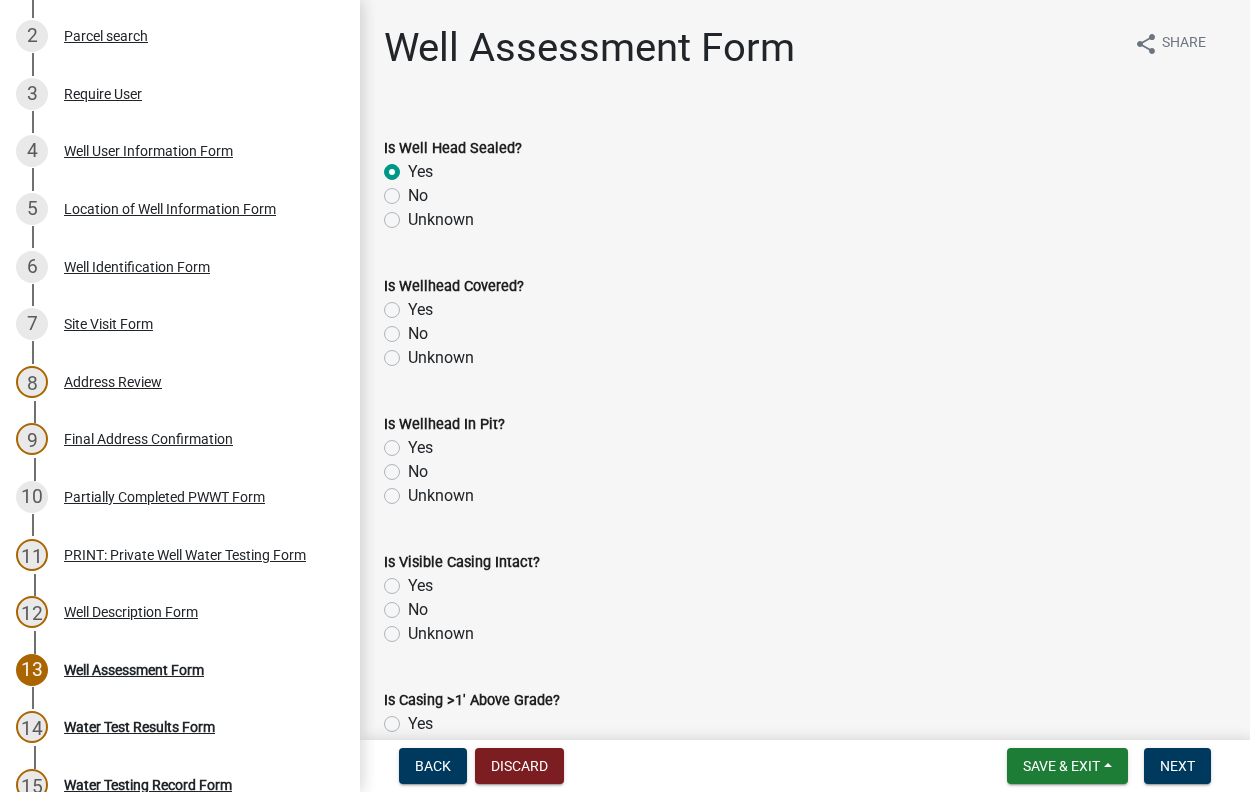 radio on "true" 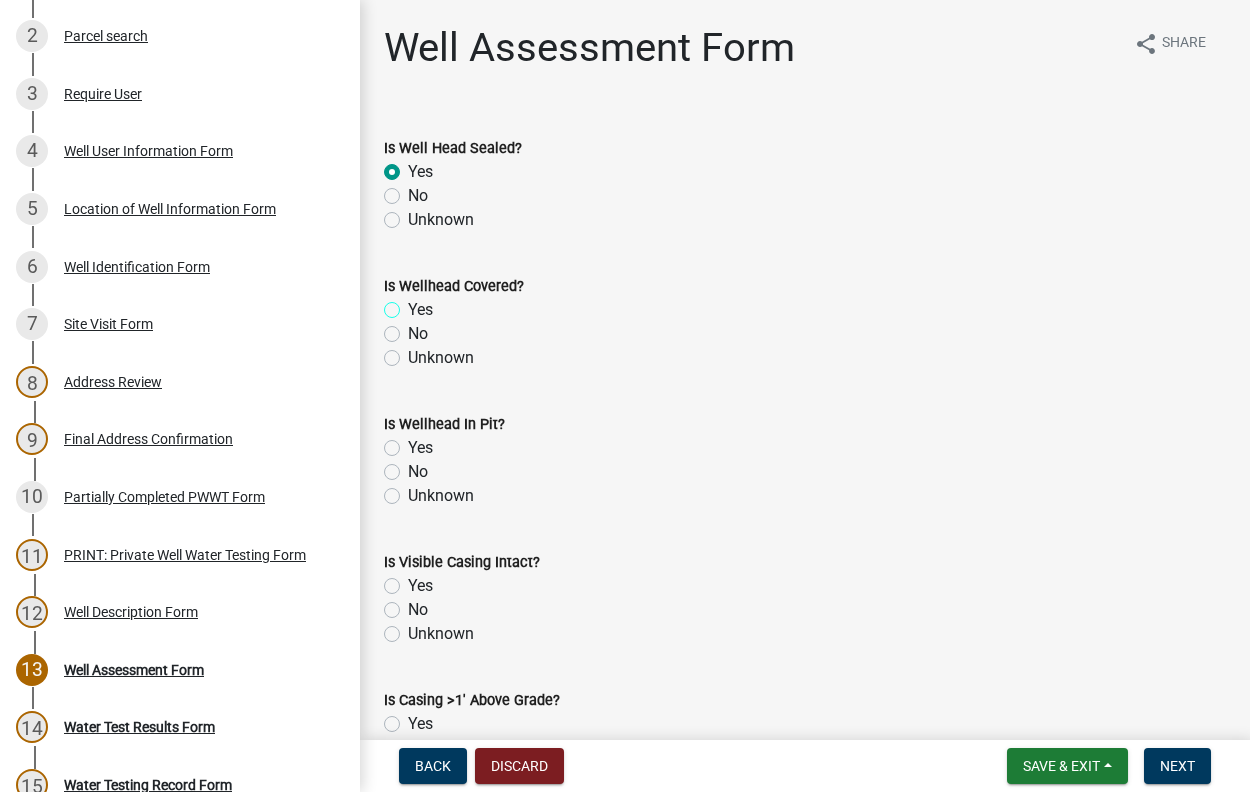 click on "Yes" at bounding box center [414, 304] 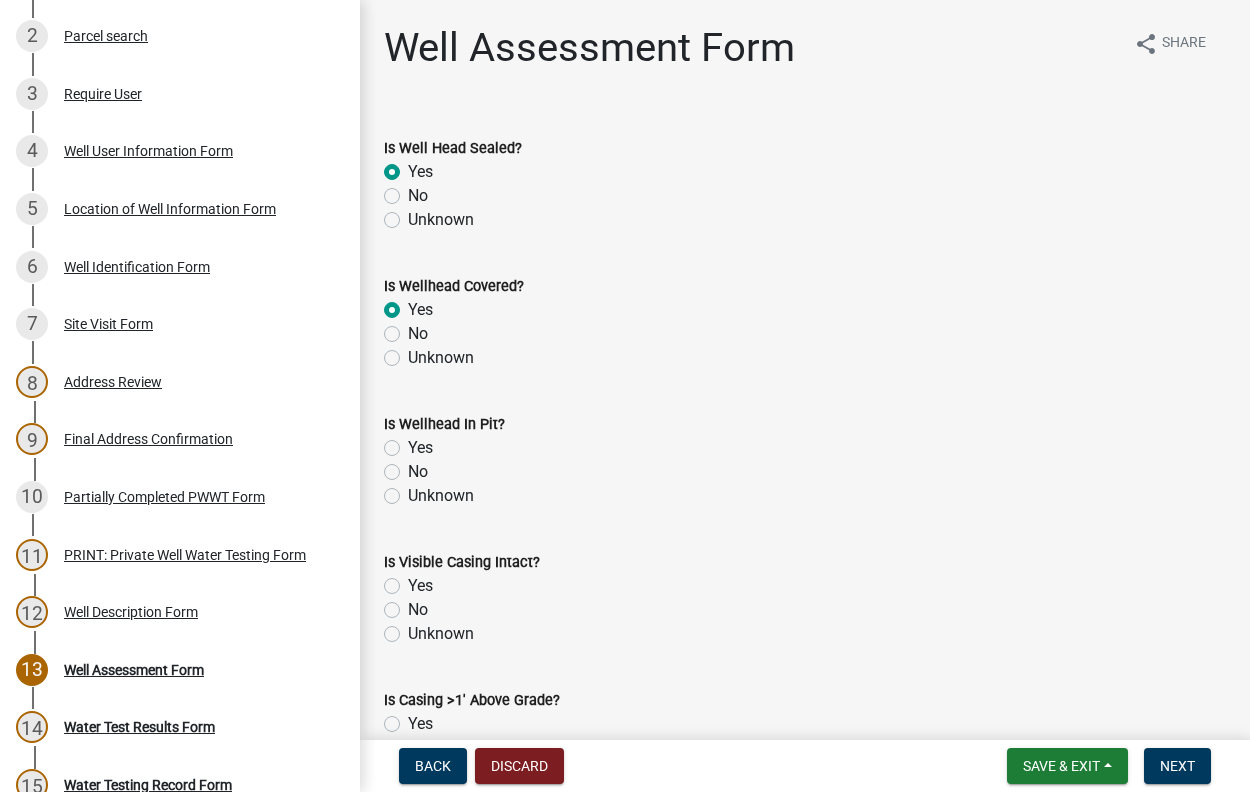 radio on "true" 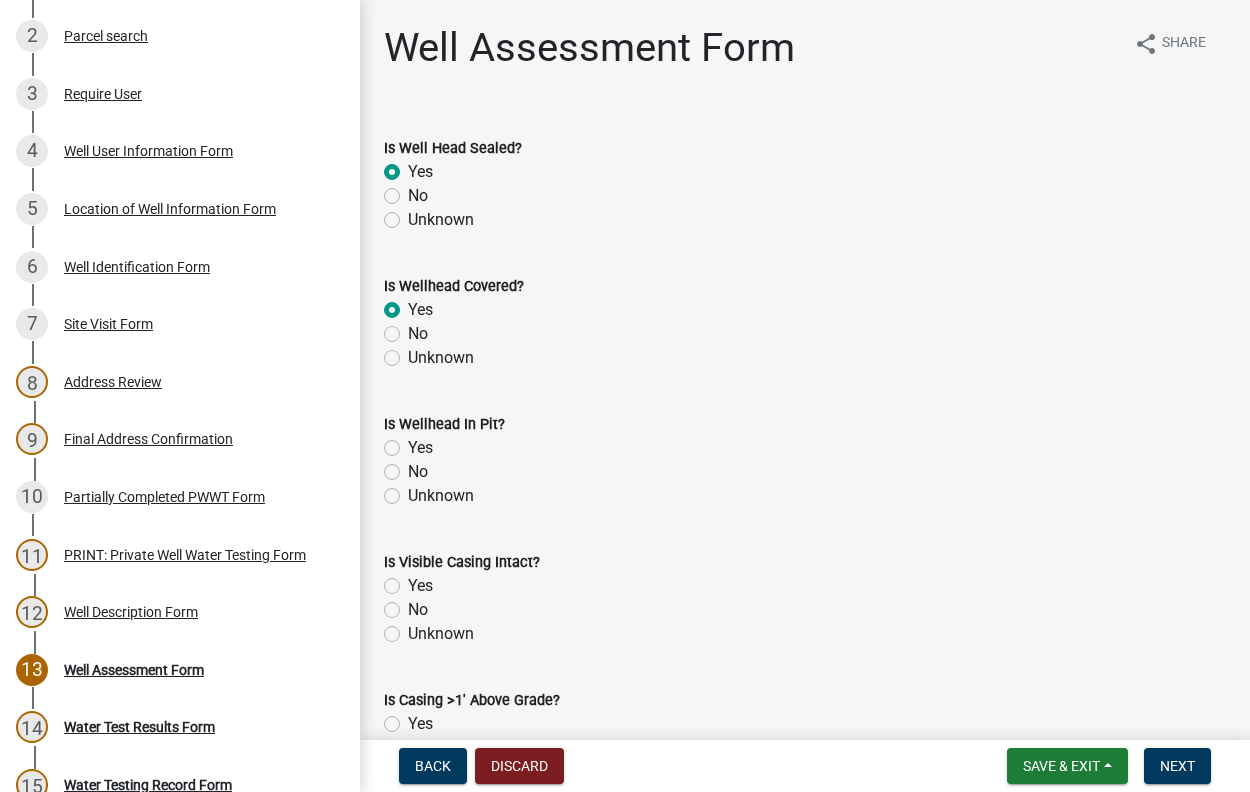 click on "No" 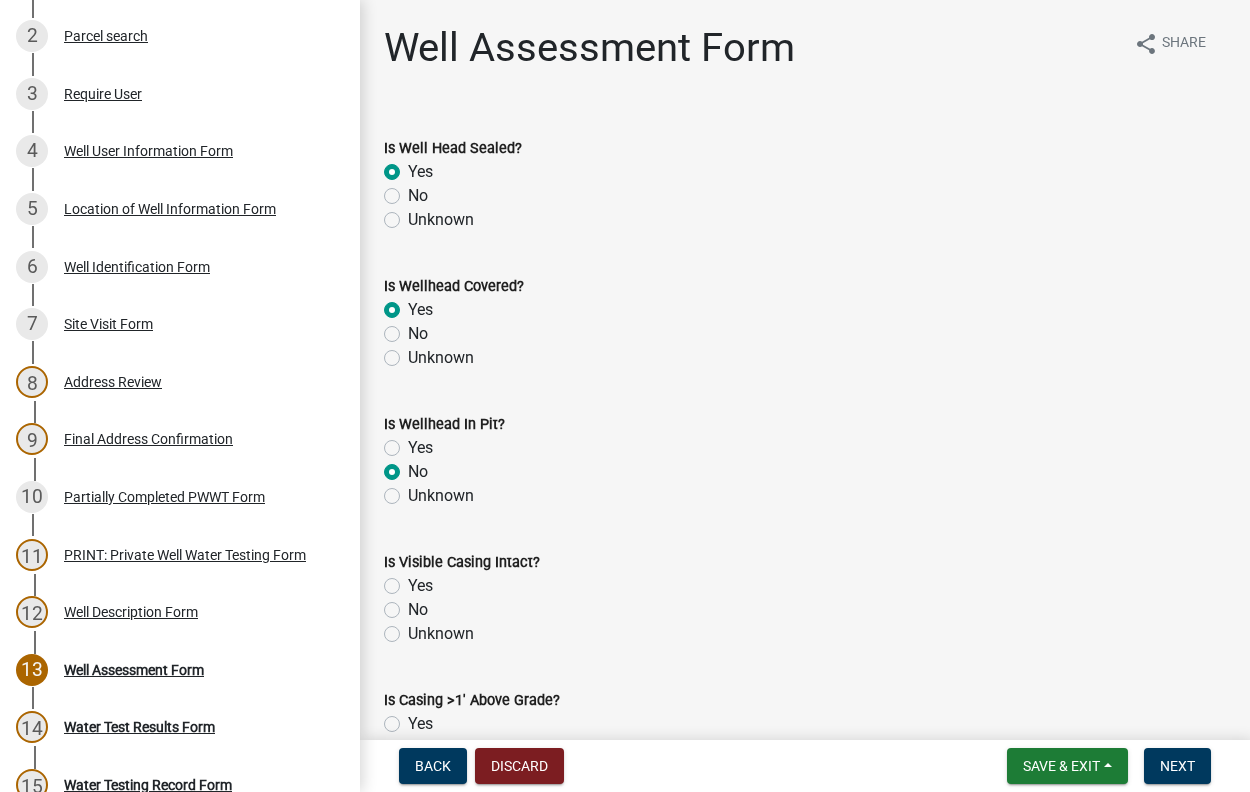 radio on "true" 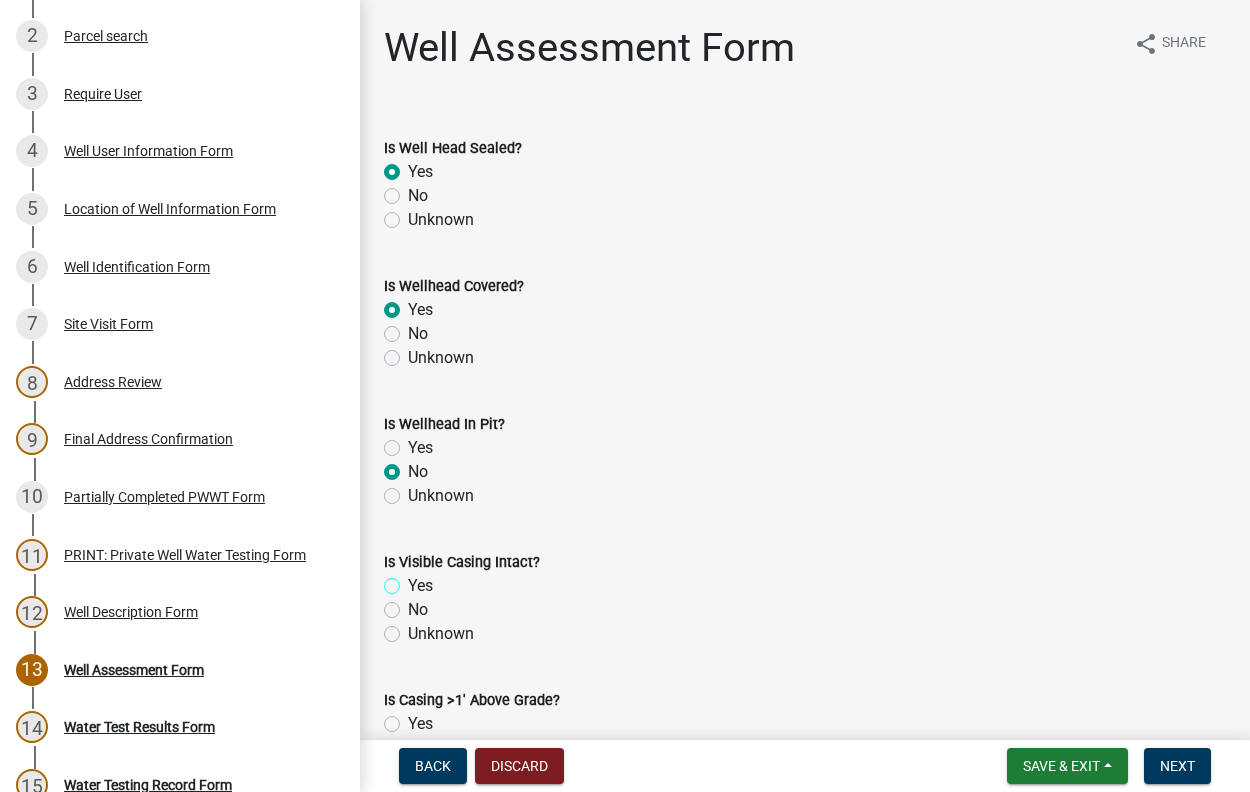 click on "Yes" at bounding box center (414, 580) 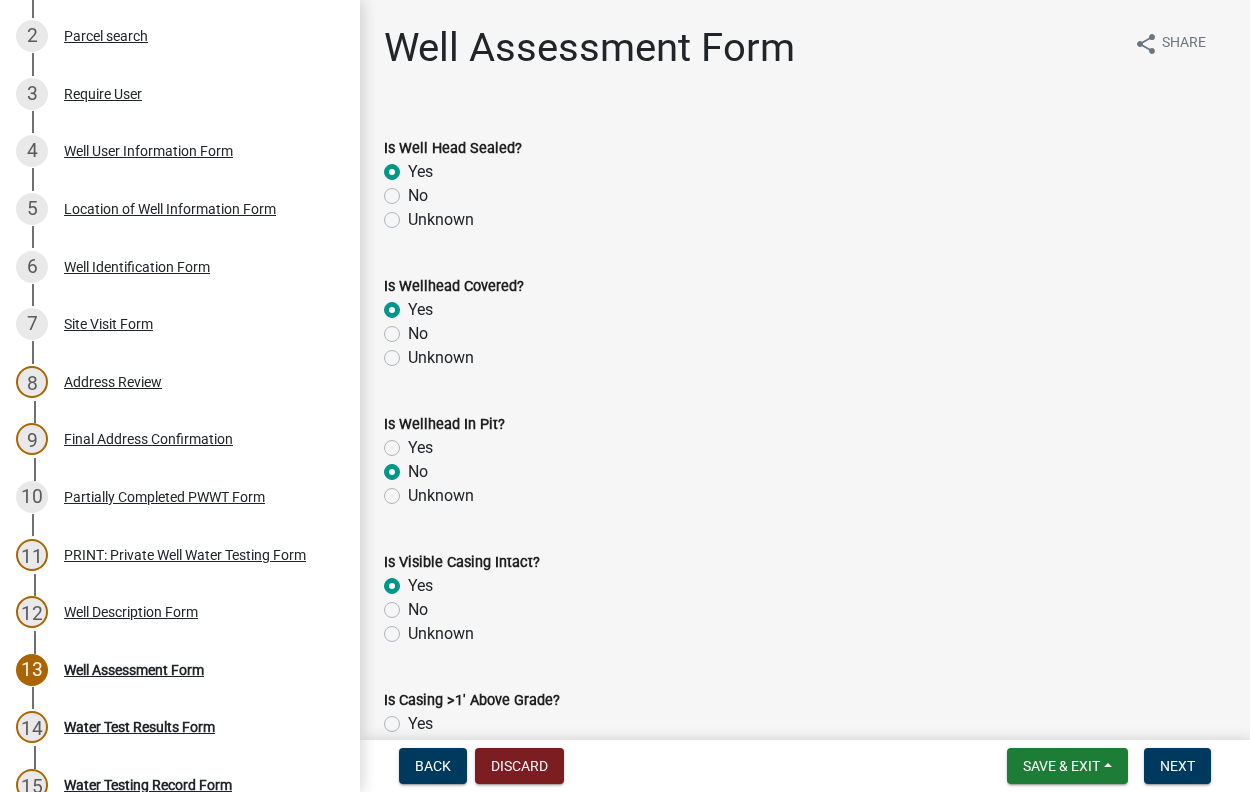 radio on "true" 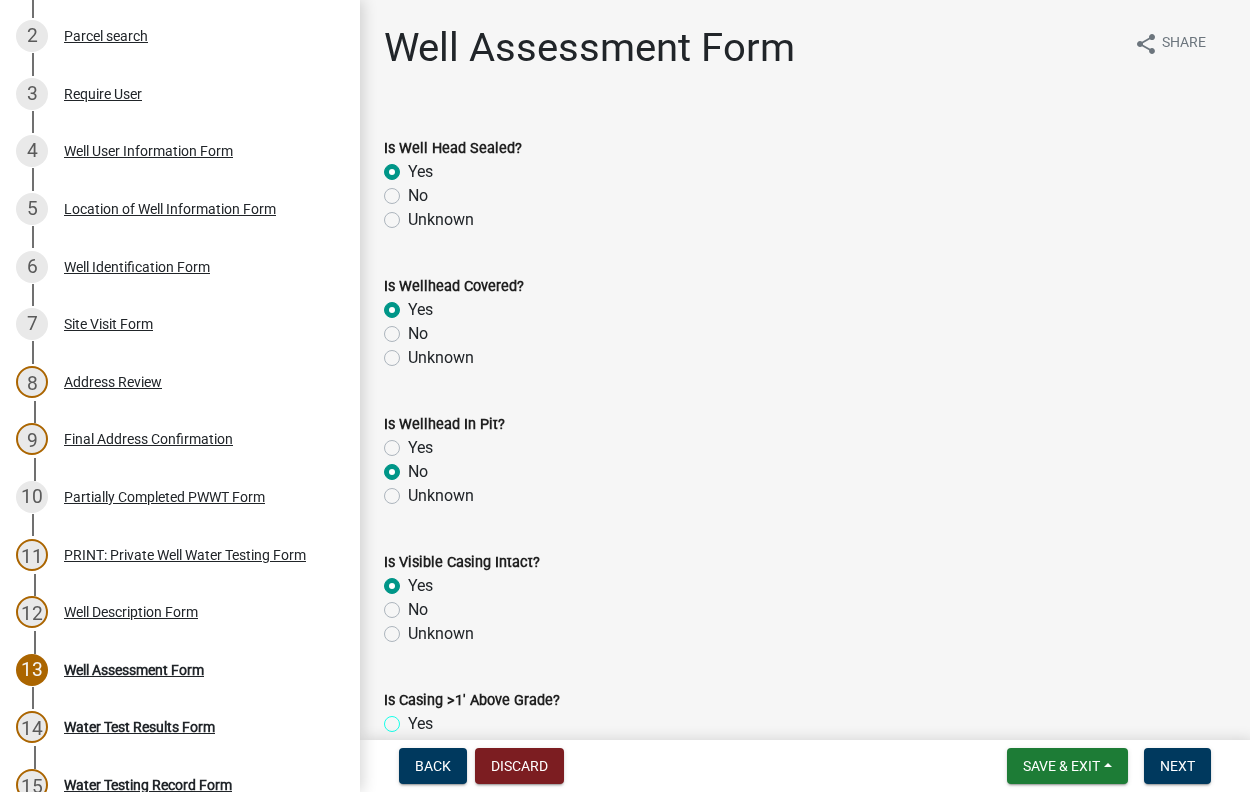 click on "Yes" at bounding box center [414, 718] 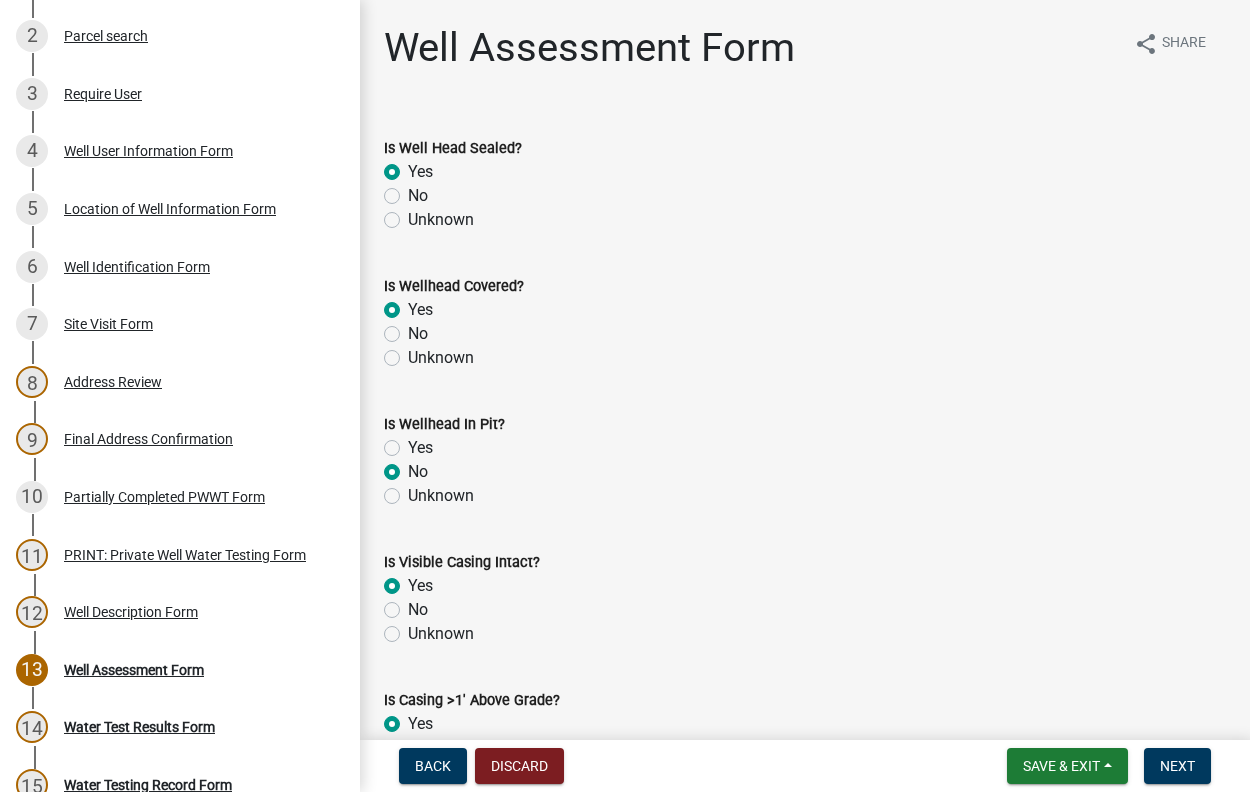 radio on "true" 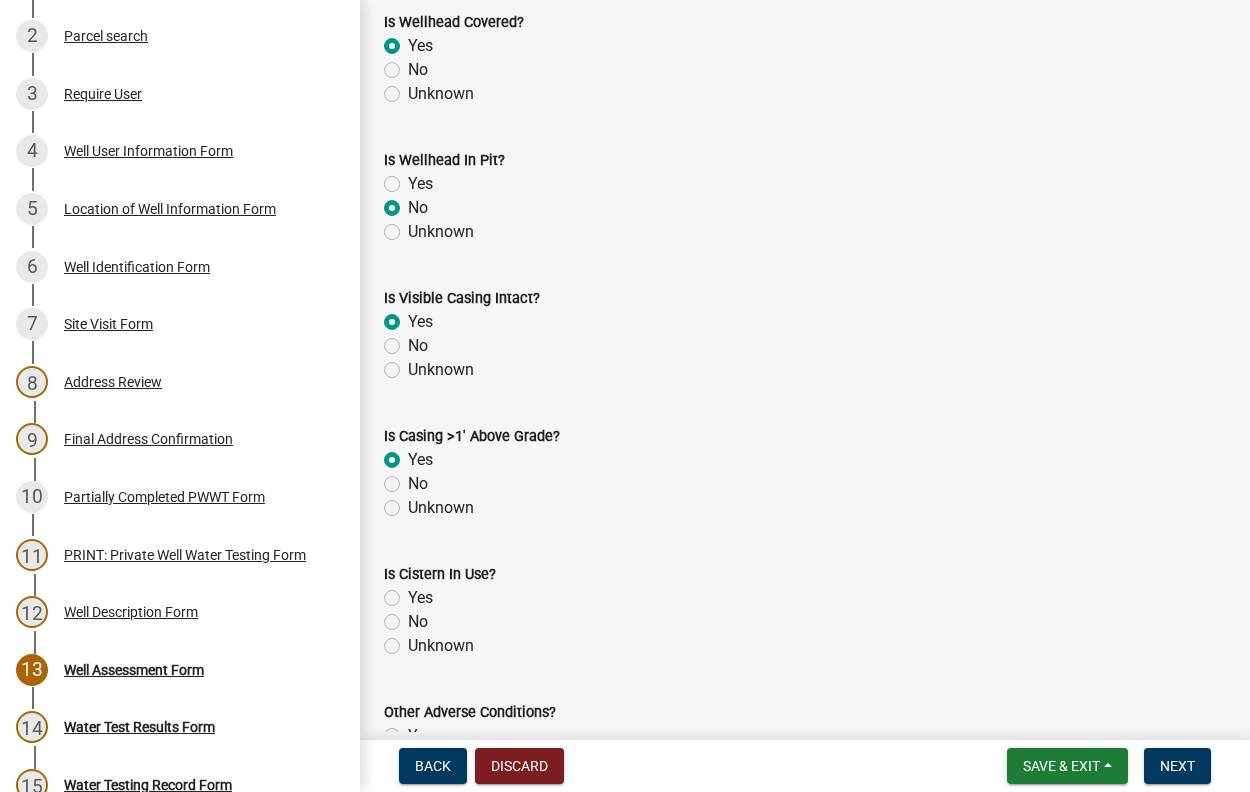 scroll, scrollTop: 456, scrollLeft: 0, axis: vertical 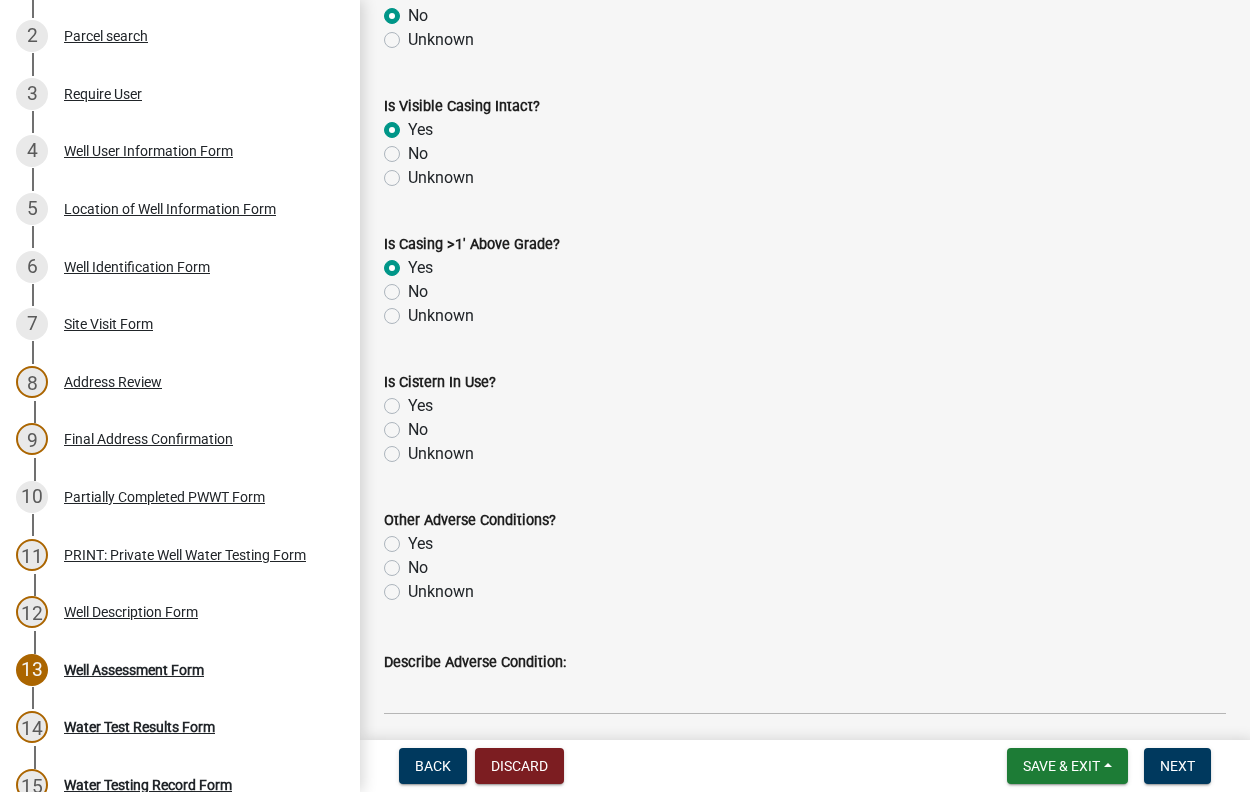 click on "No" 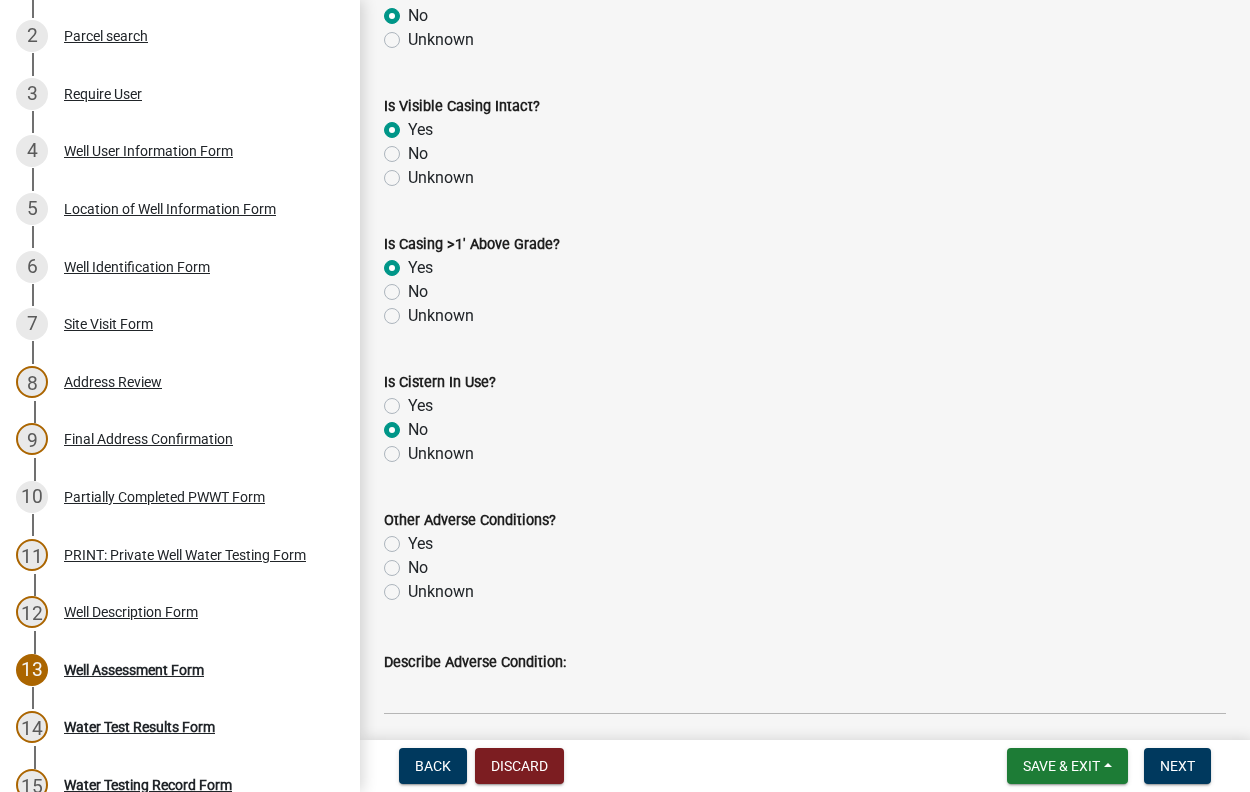 radio on "true" 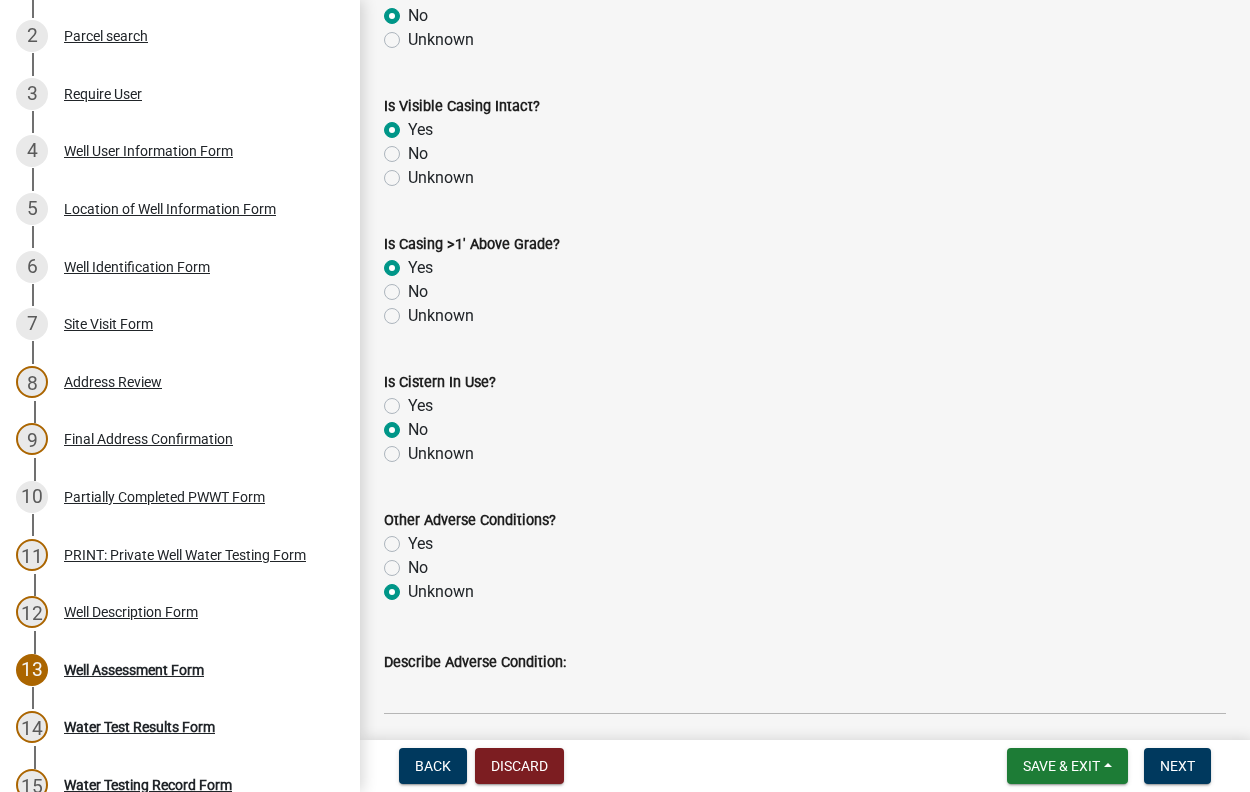 radio on "true" 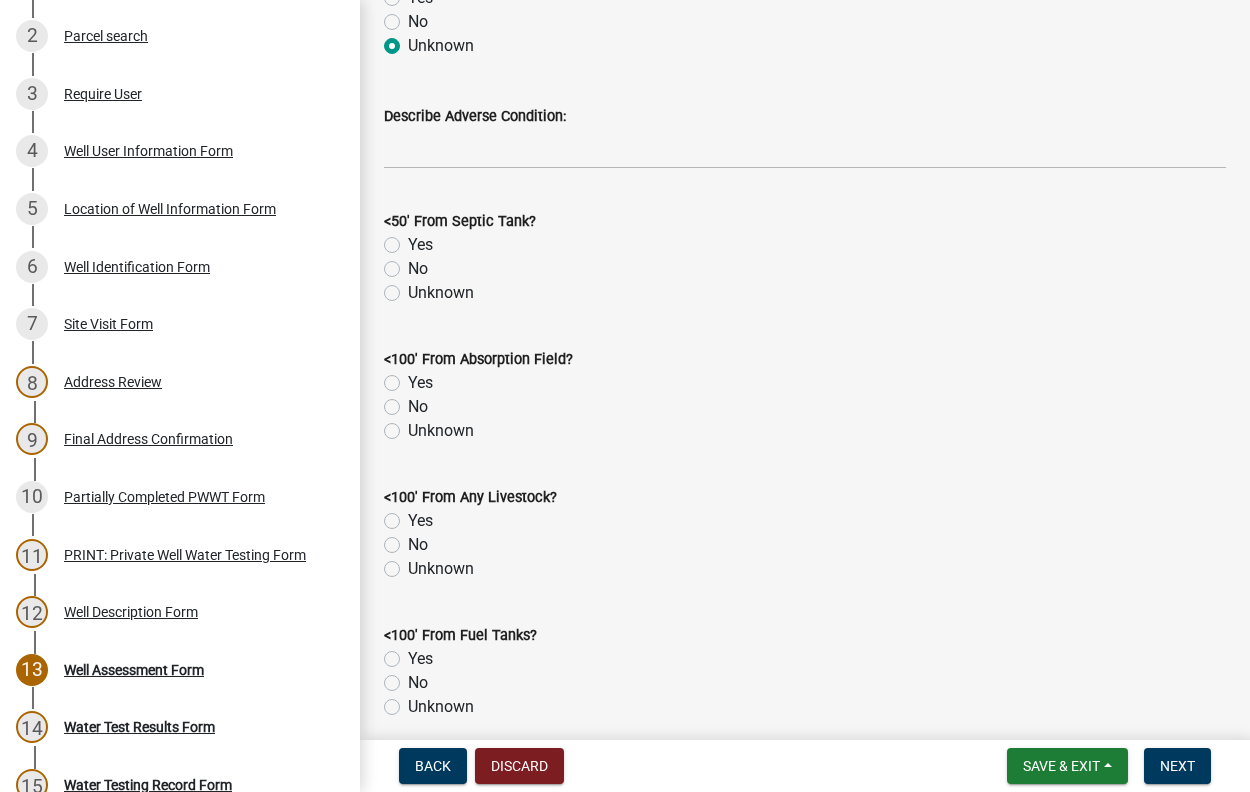 scroll, scrollTop: 1026, scrollLeft: 0, axis: vertical 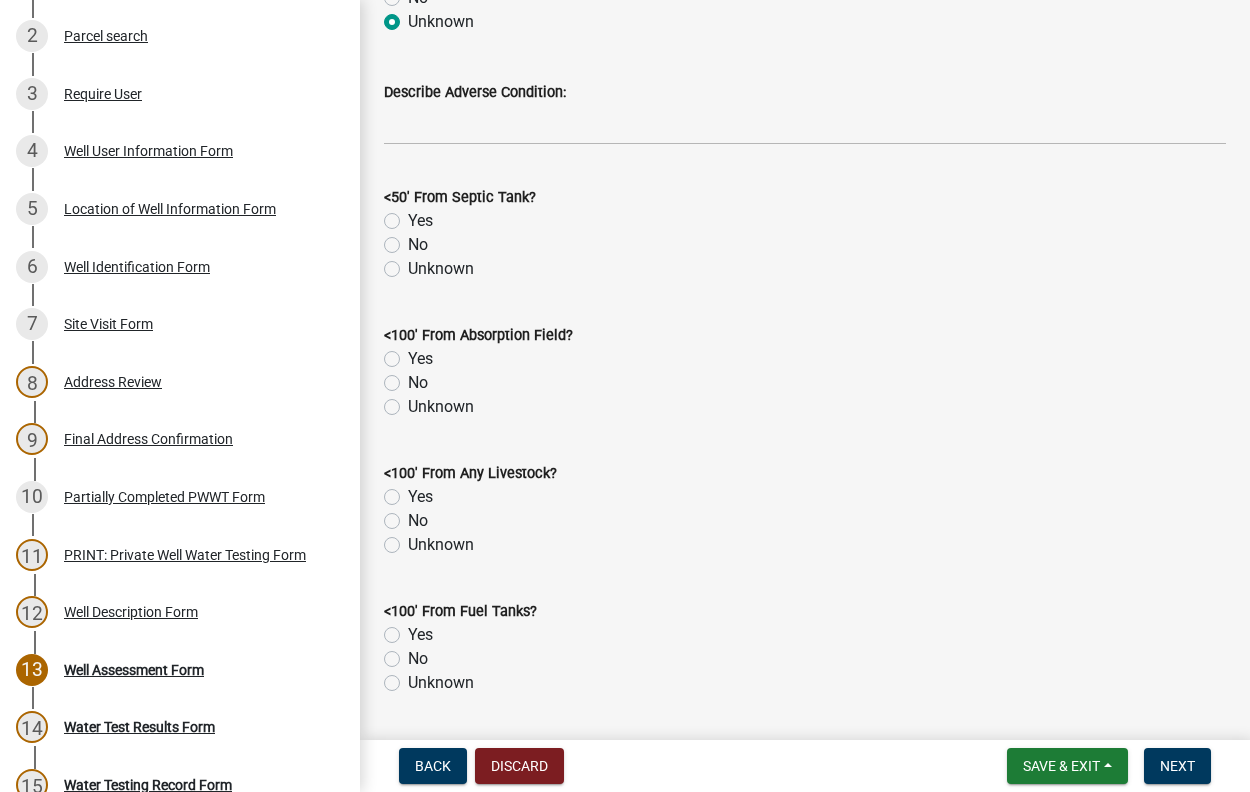 click on "No" 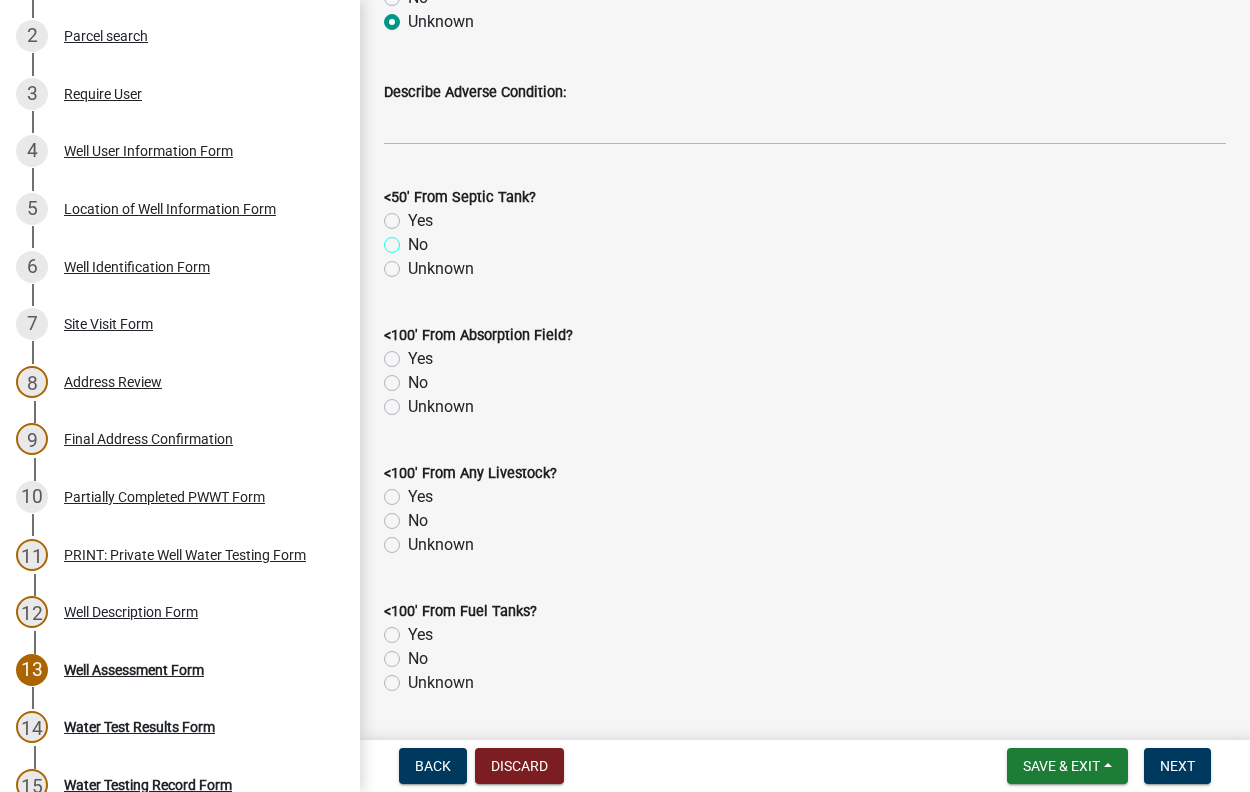 click on "No" at bounding box center (414, 239) 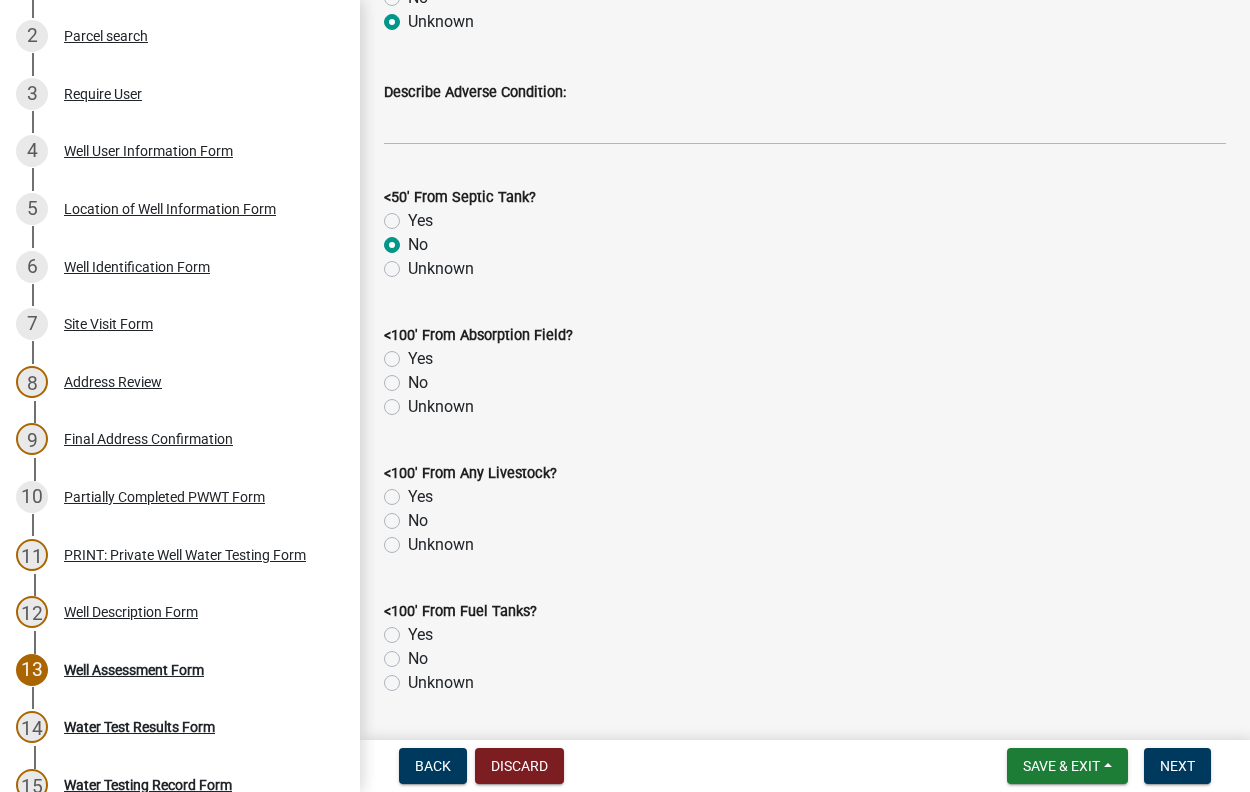 radio on "true" 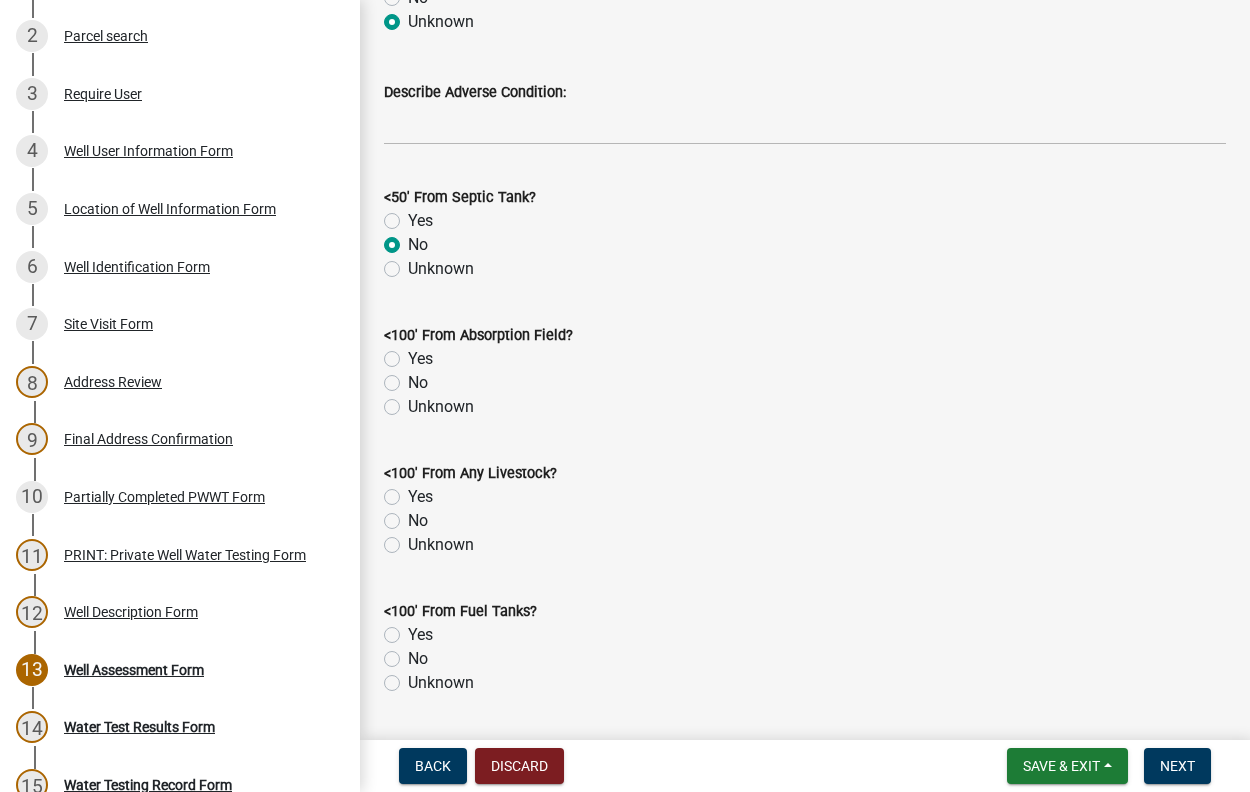click on "Unknown" 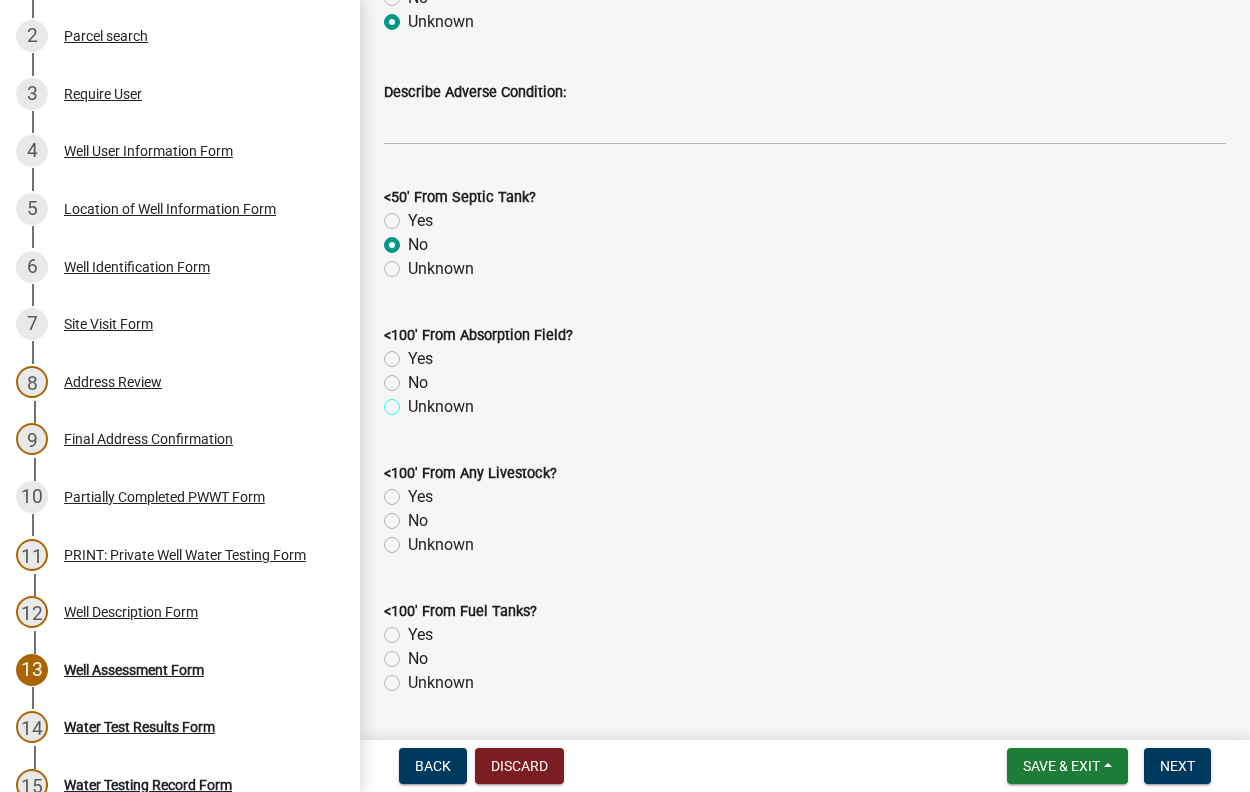 click on "Unknown" at bounding box center (414, 401) 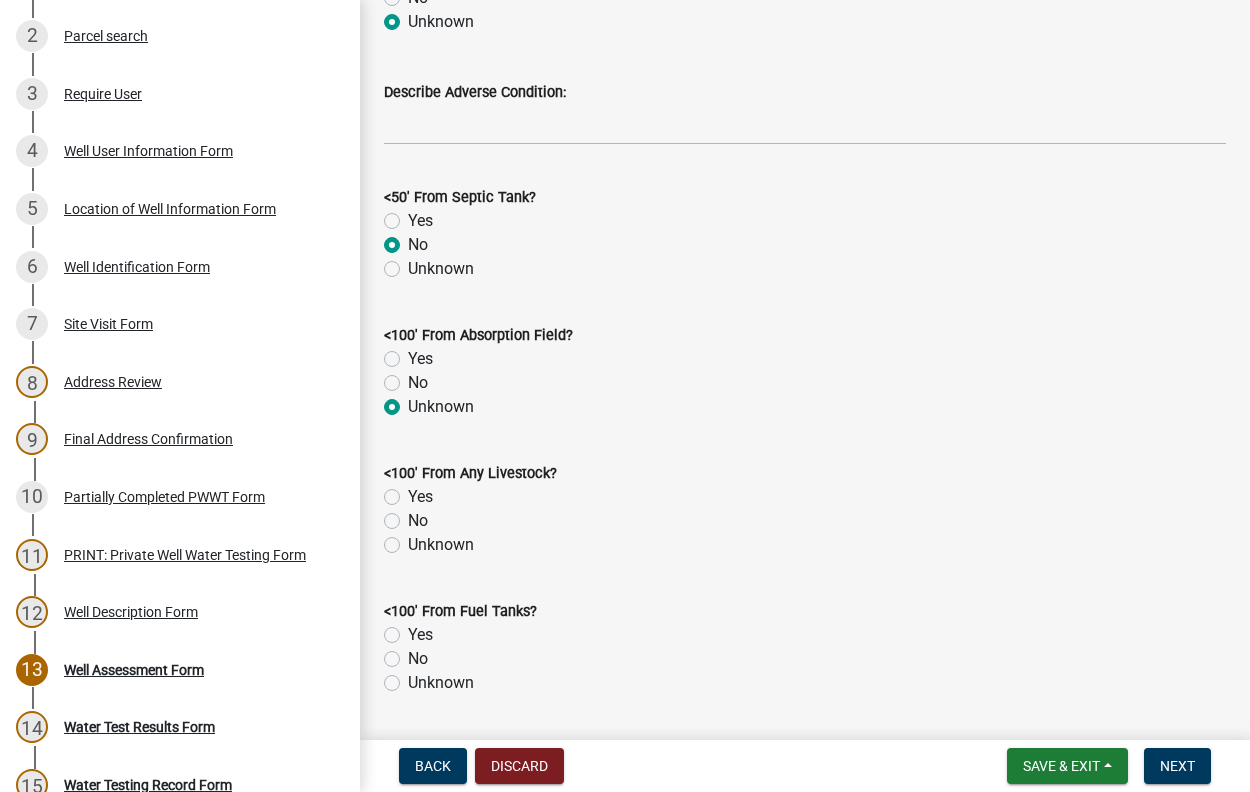 radio on "true" 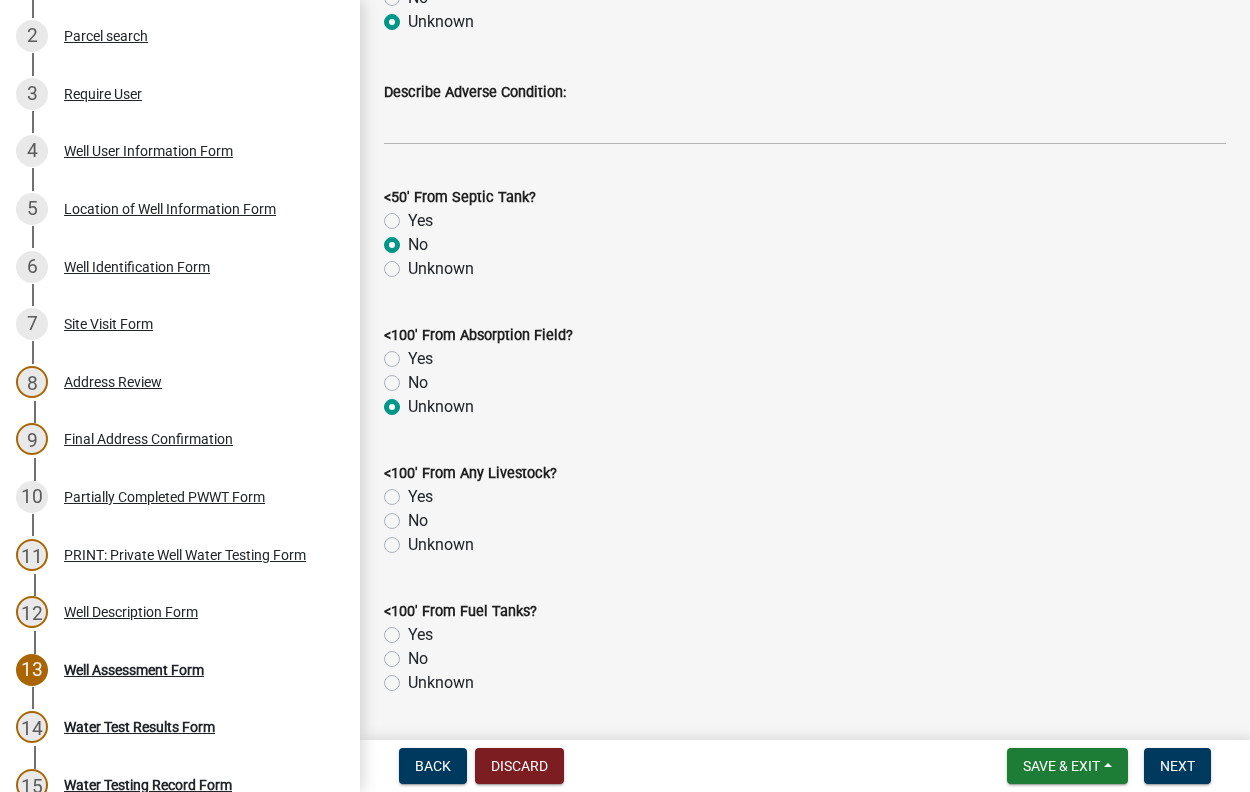 click on "No" 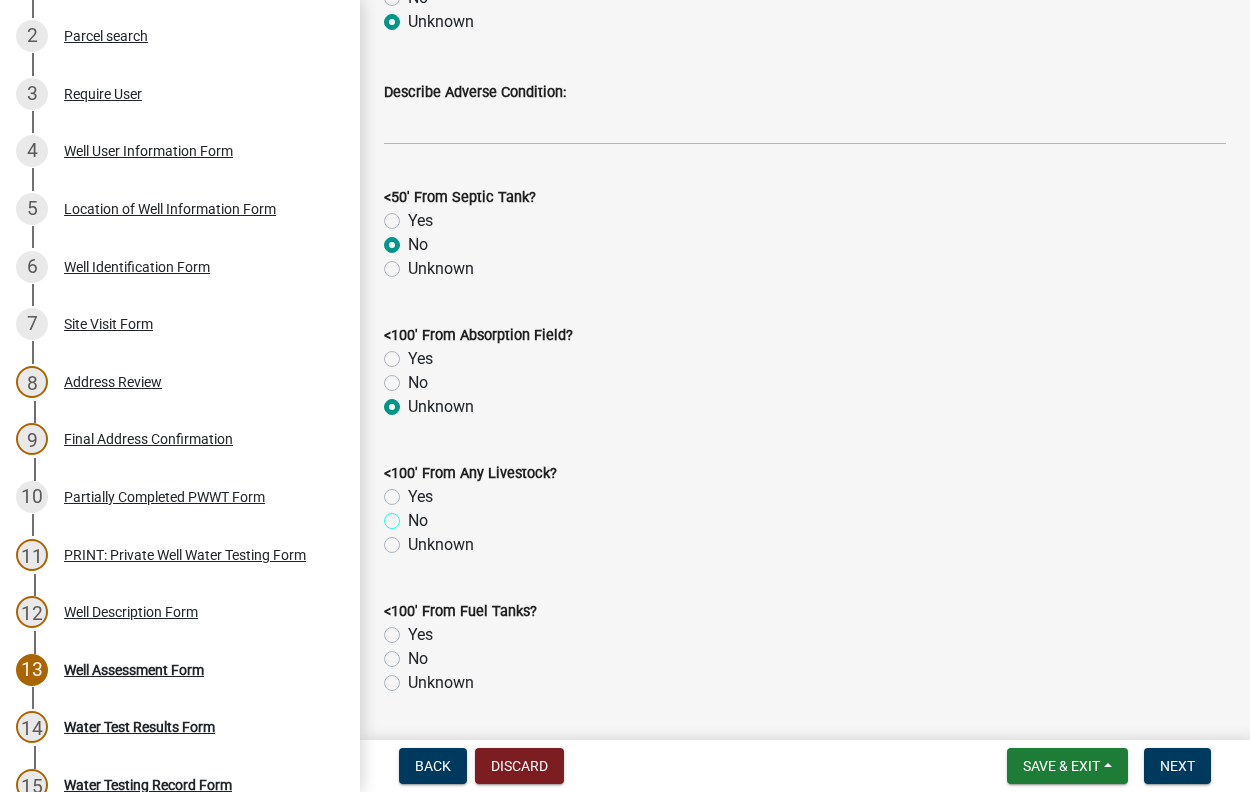 click on "No" at bounding box center (414, 515) 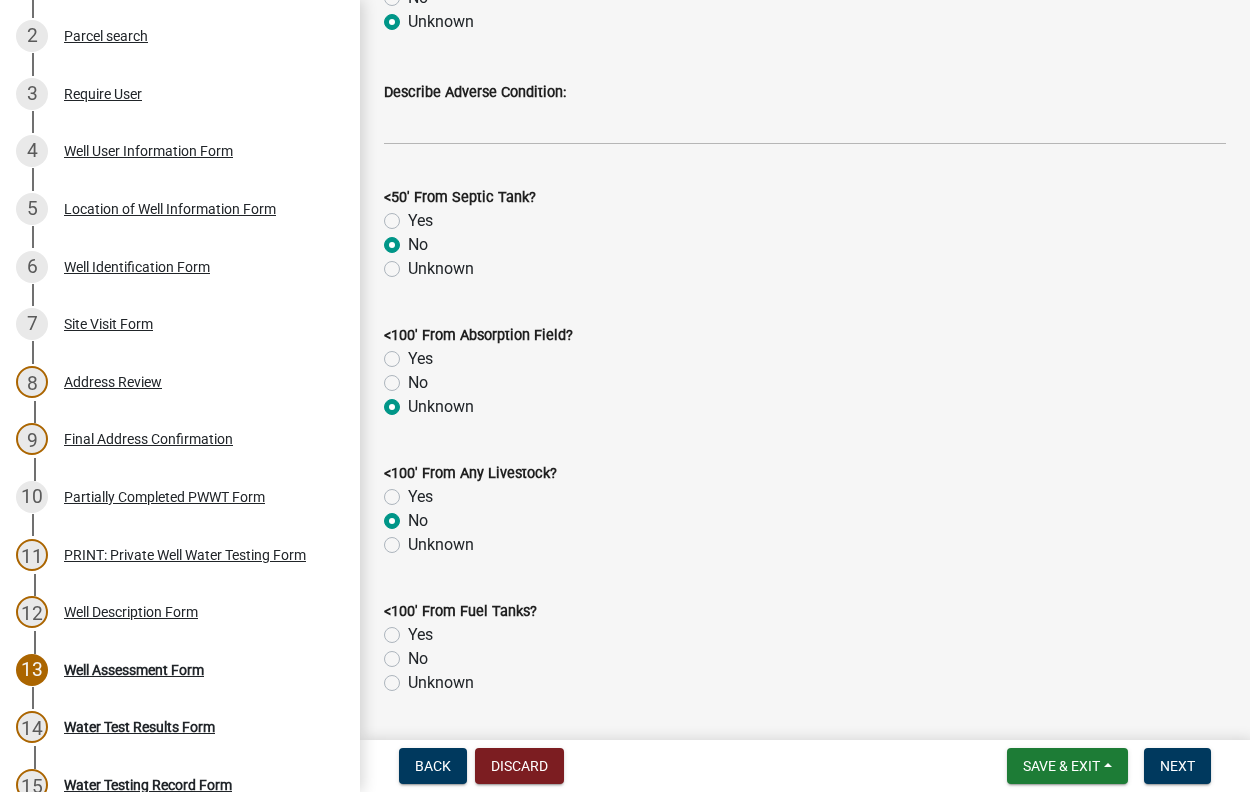 radio on "true" 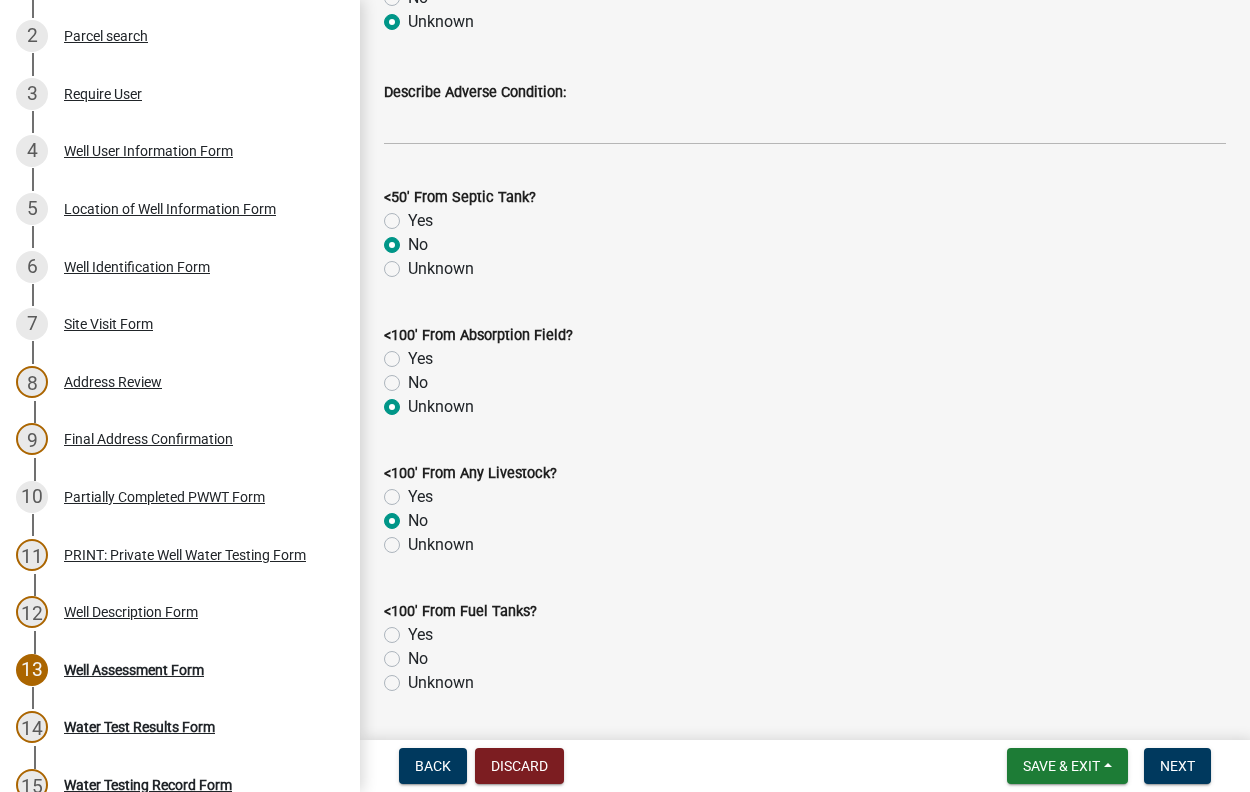 click on "No" 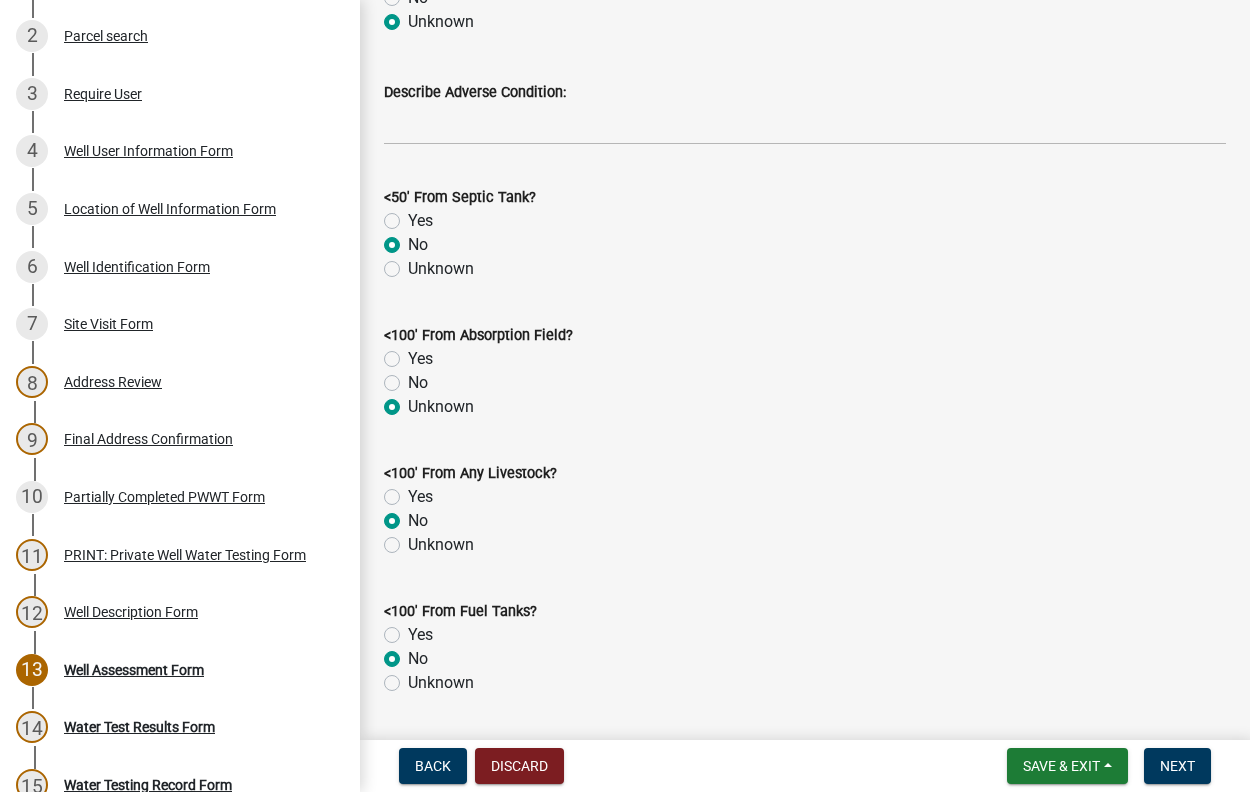 radio on "true" 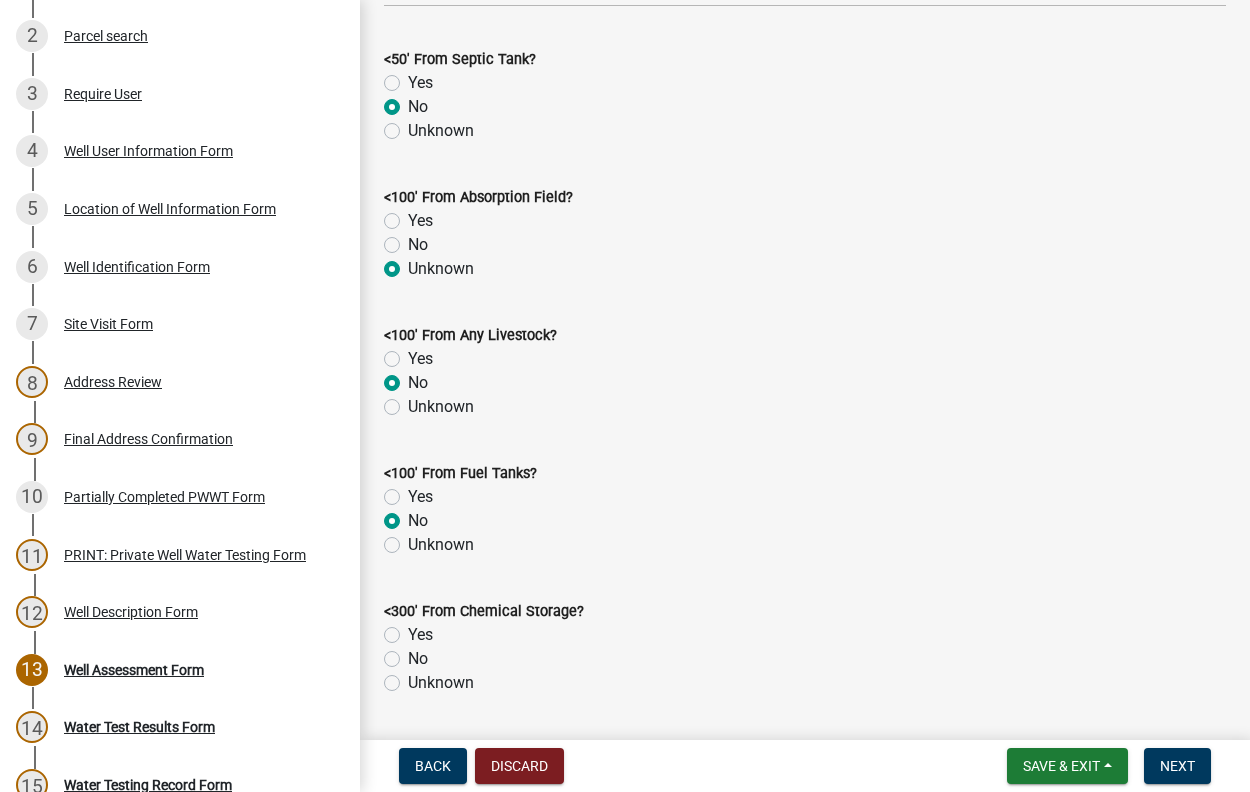 scroll, scrollTop: 1482, scrollLeft: 0, axis: vertical 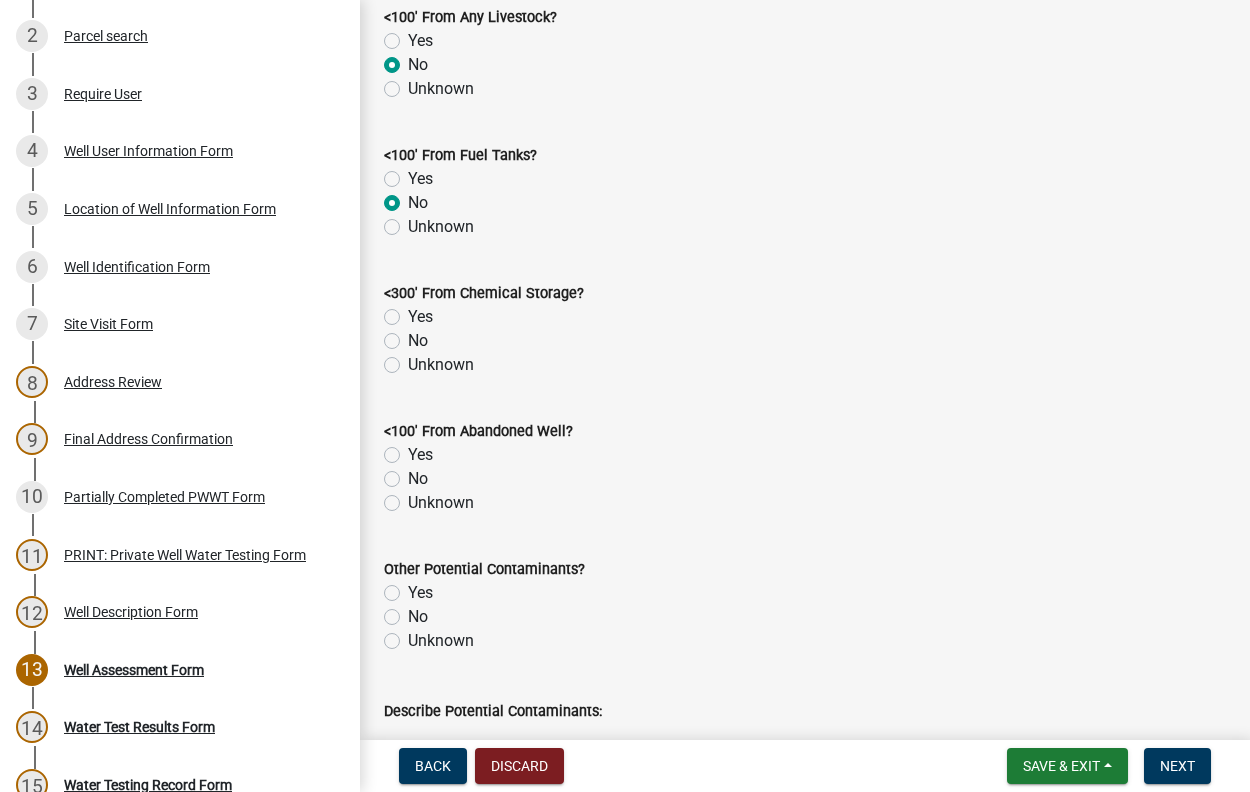 click on "No" 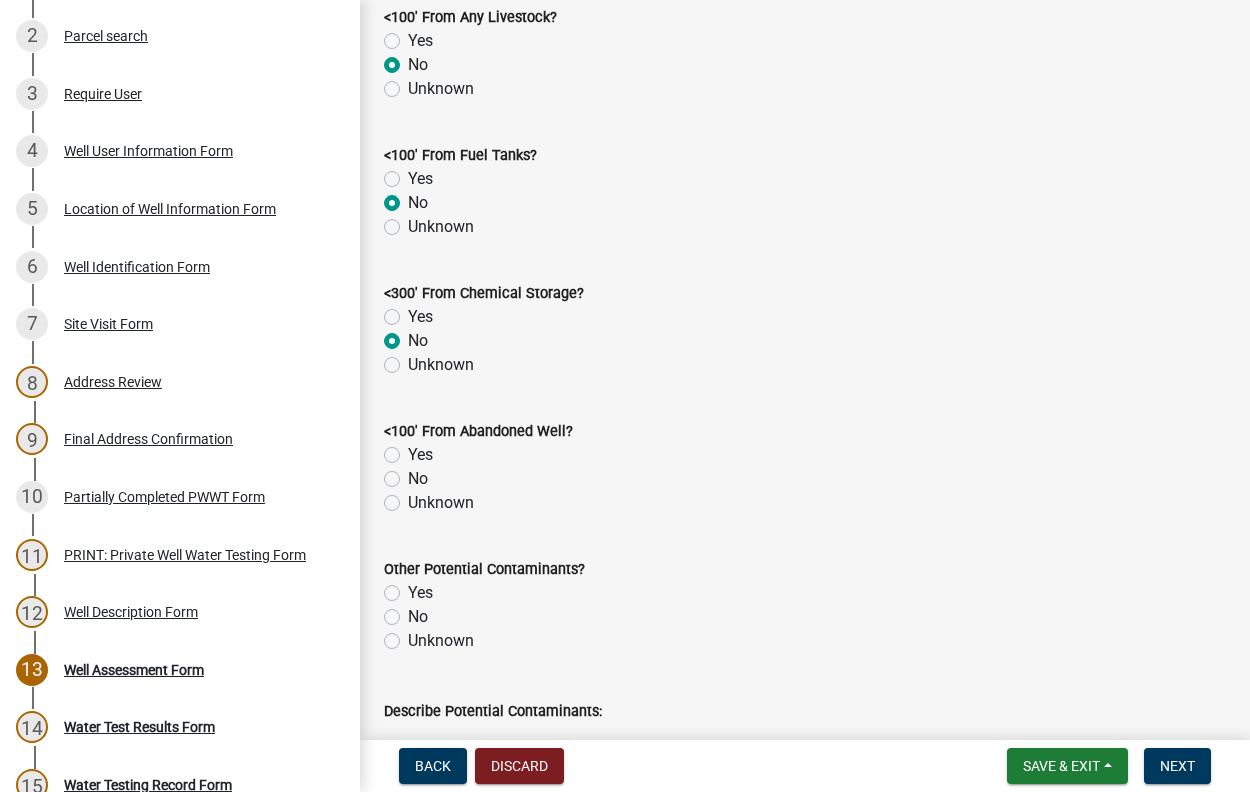 radio on "true" 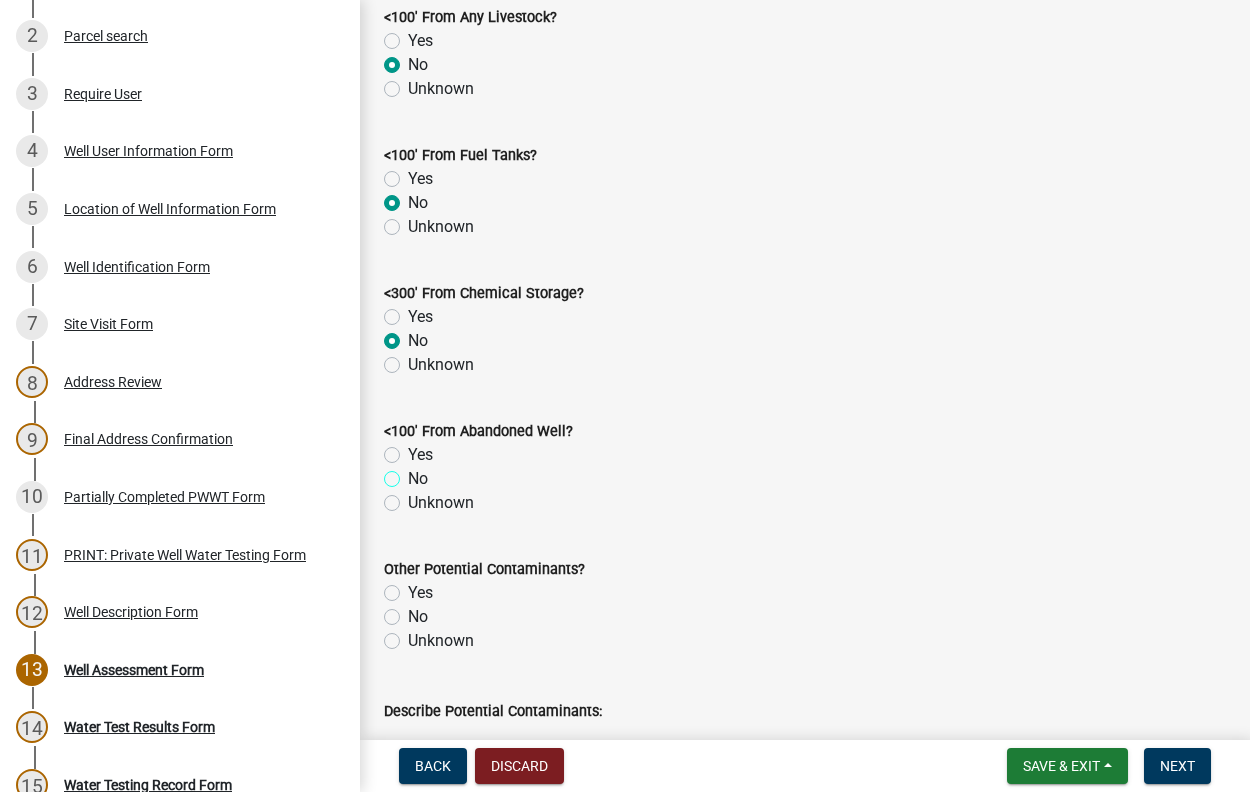 click on "No" at bounding box center [414, 473] 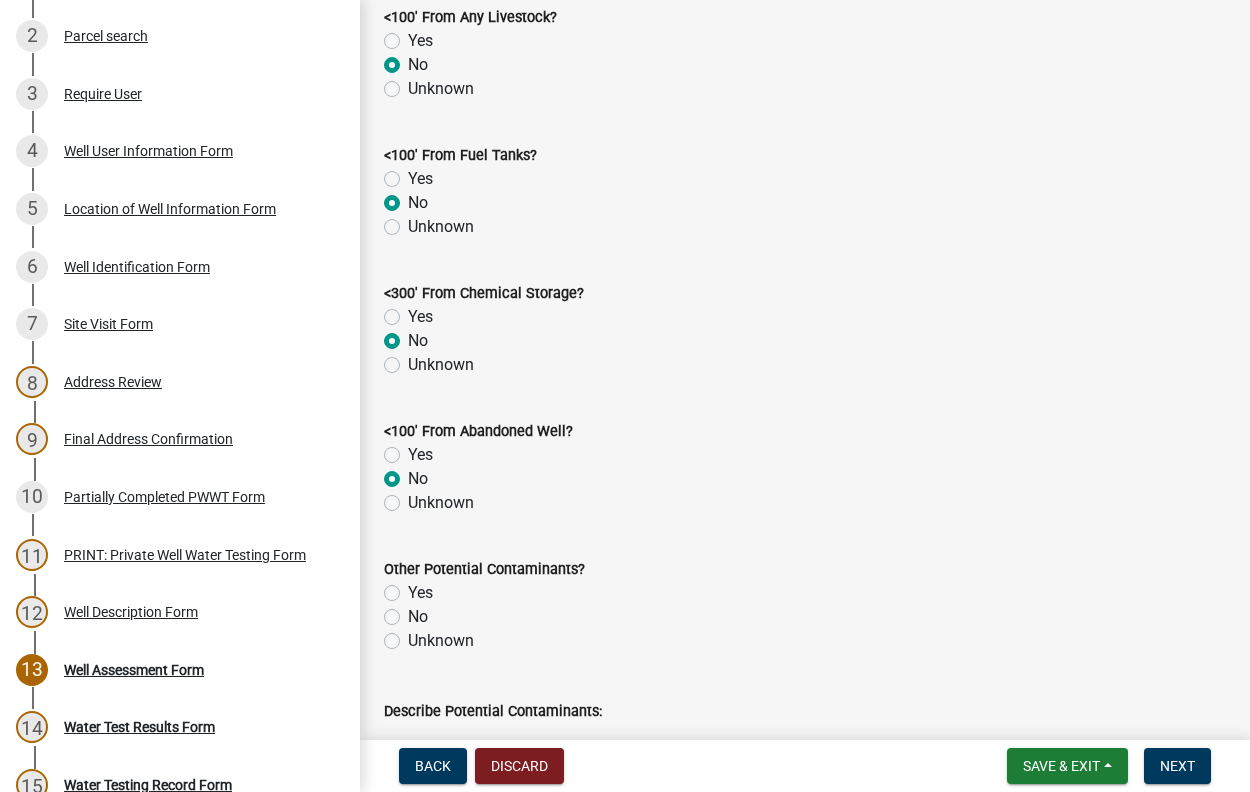 radio on "true" 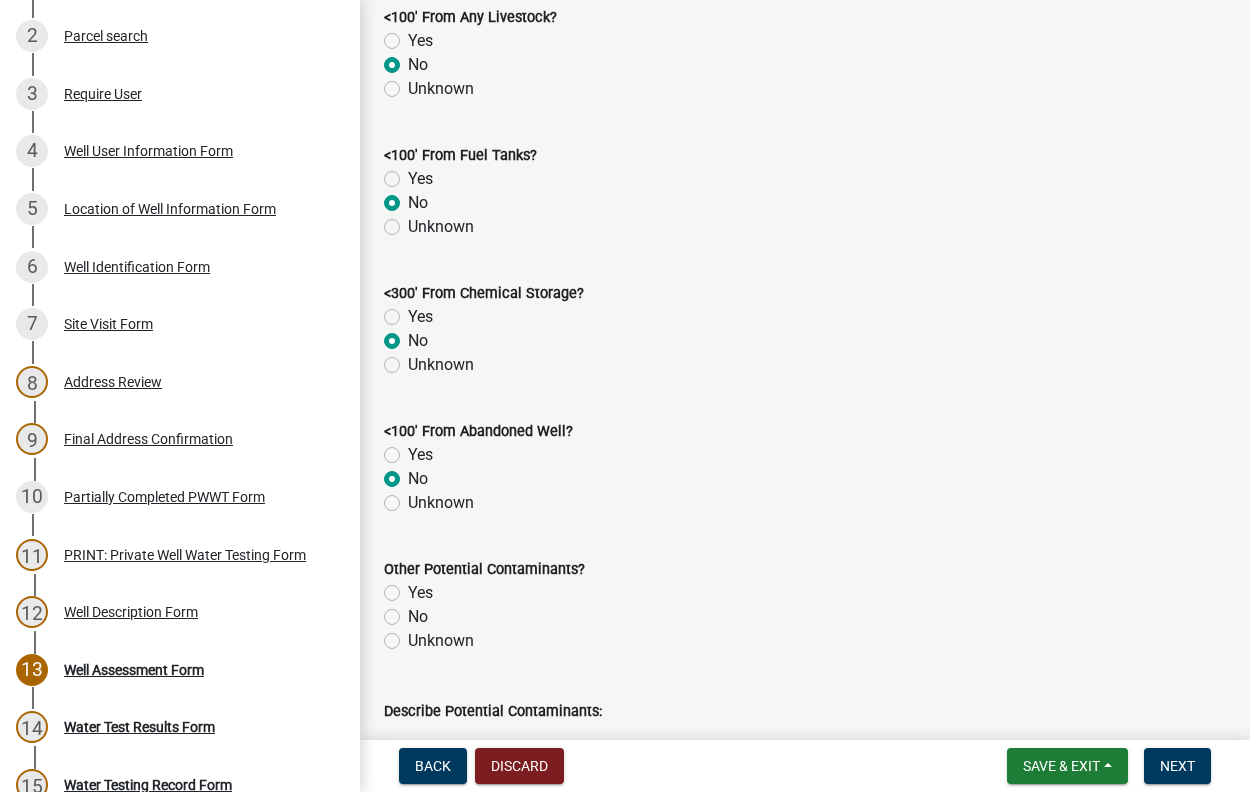 click on "Unknown" 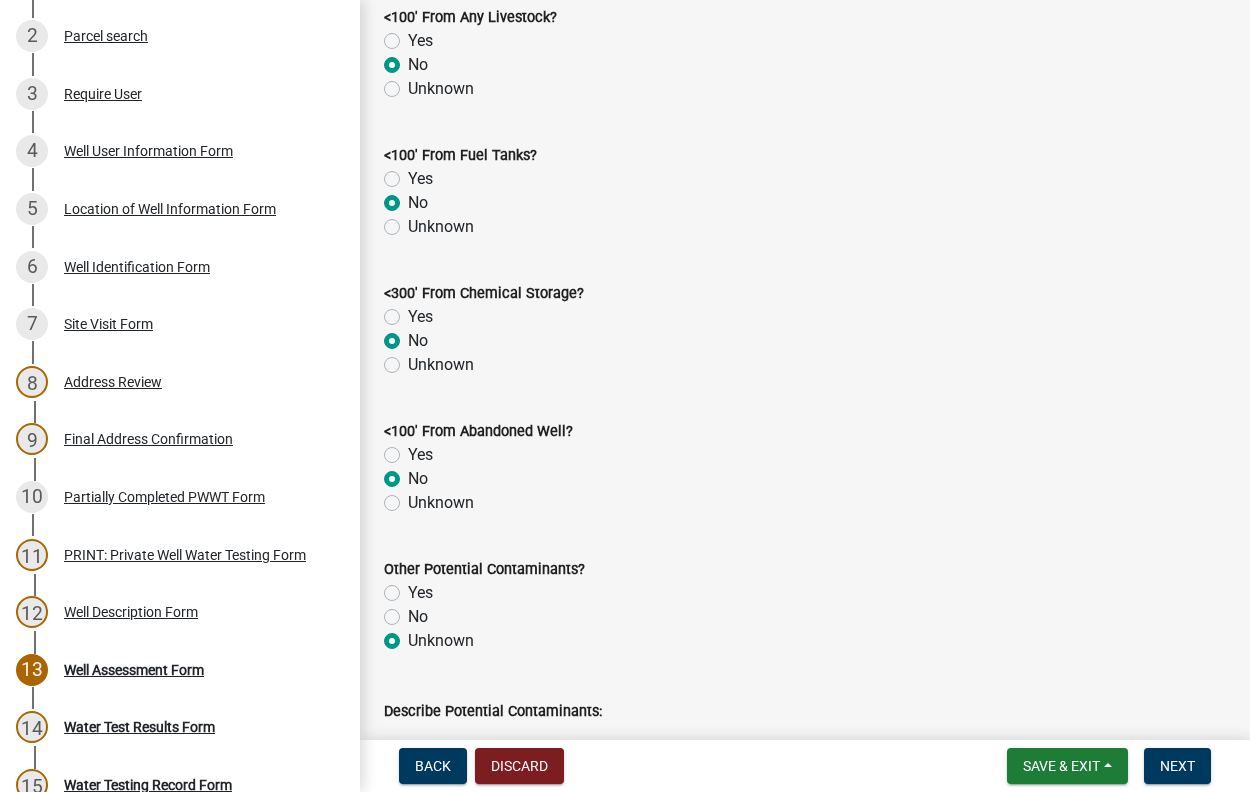 radio on "true" 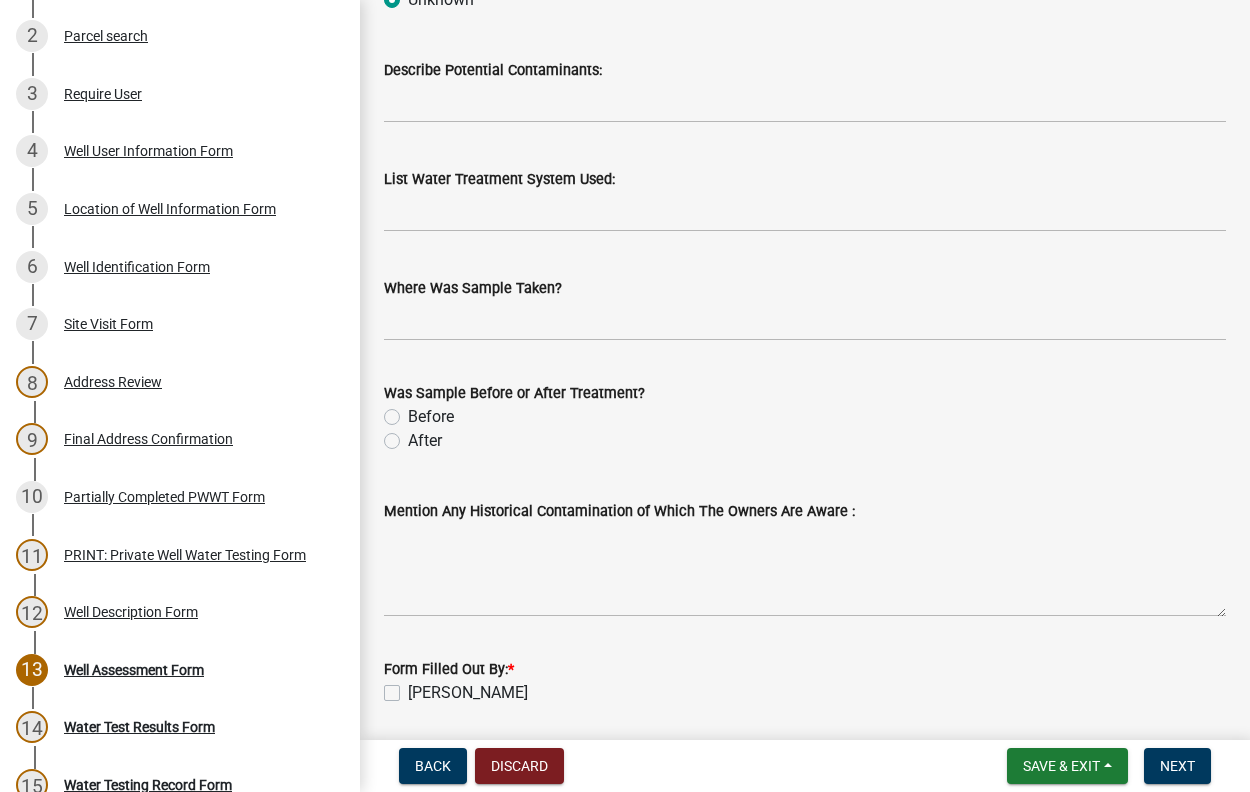 scroll, scrollTop: 2166, scrollLeft: 0, axis: vertical 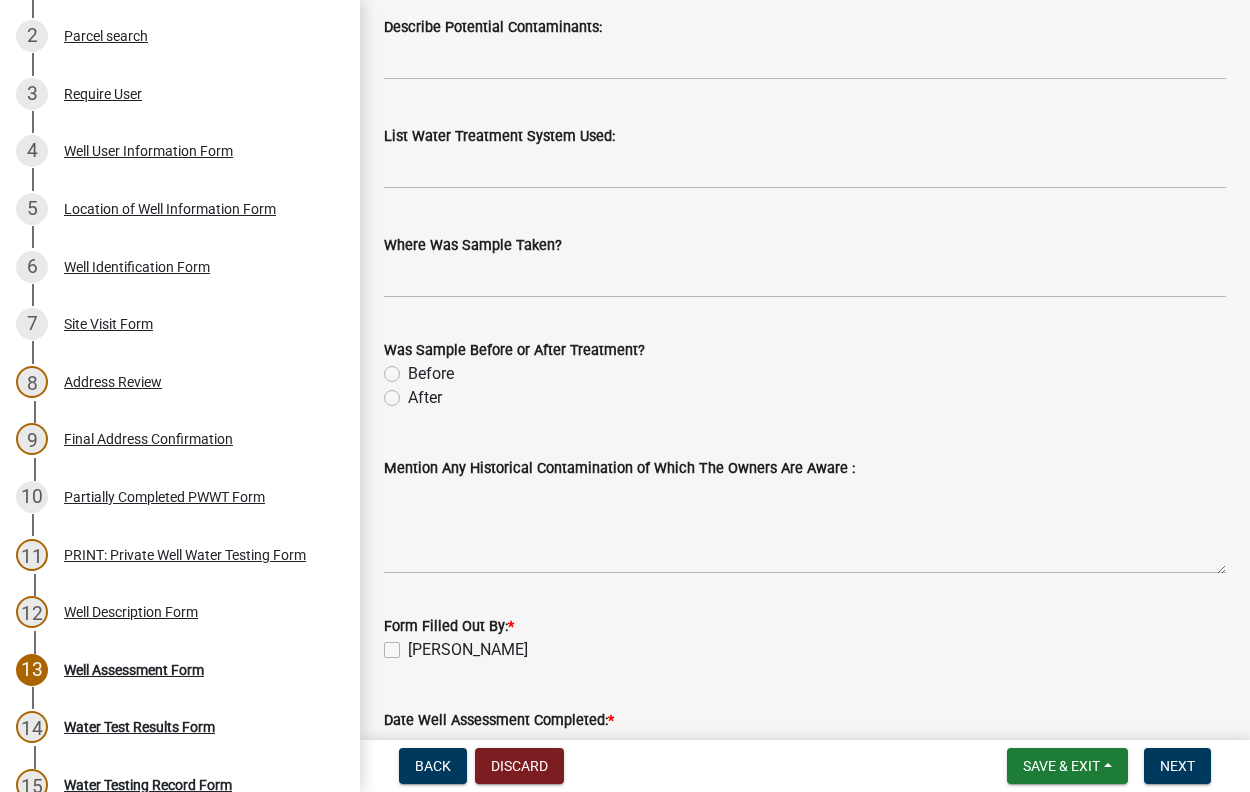 click on "Before" 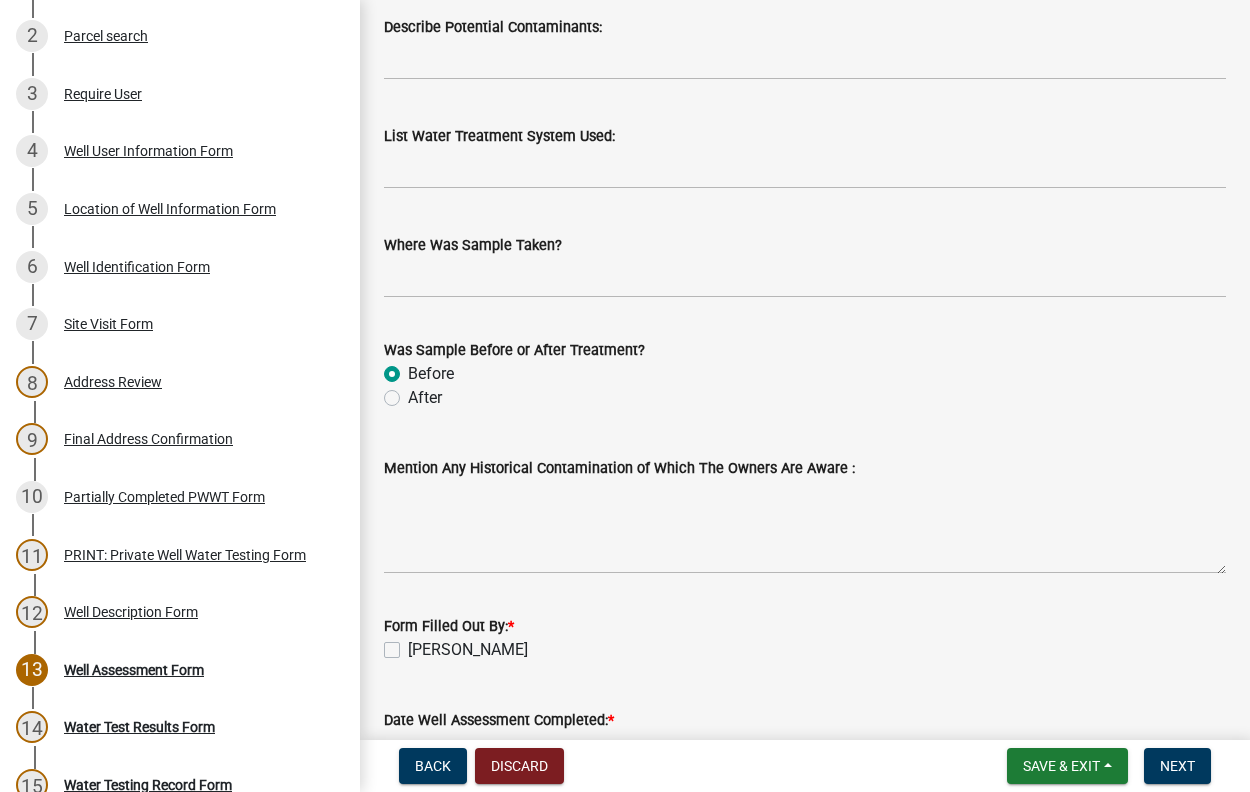 radio on "true" 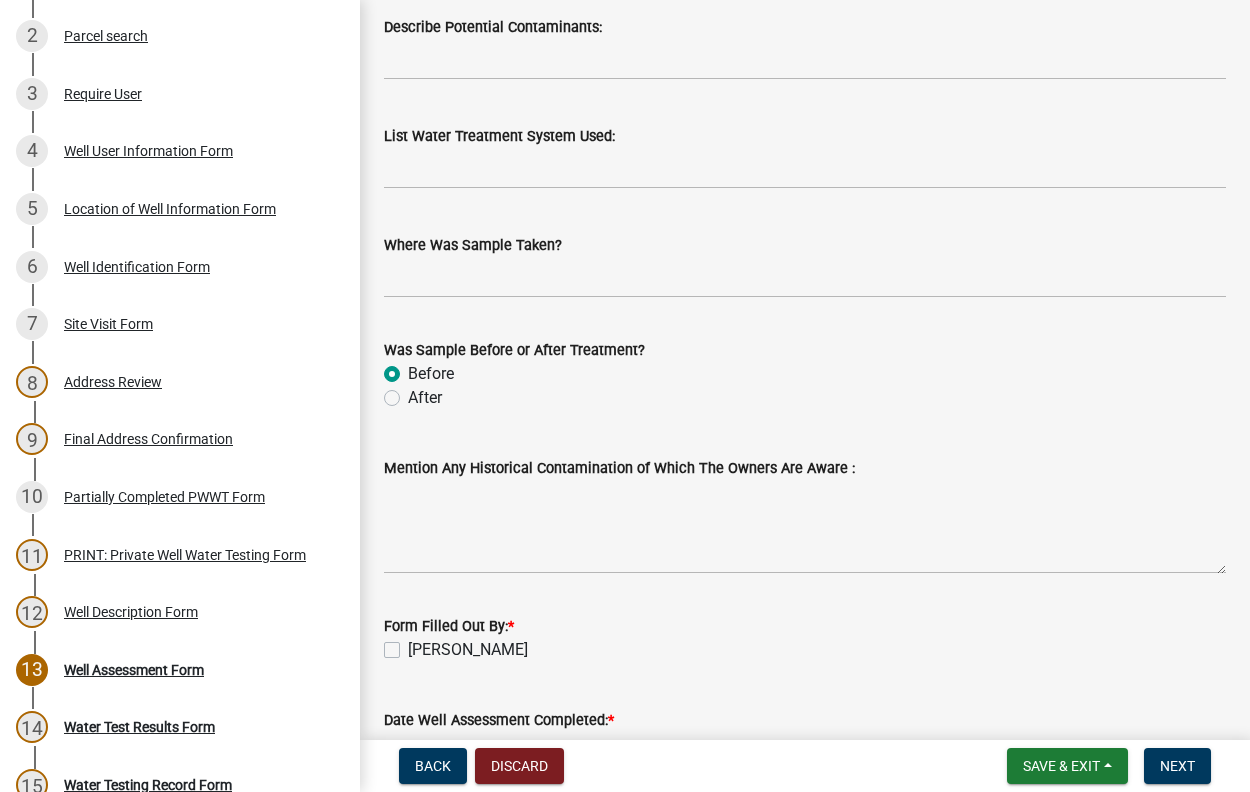 click on "After" 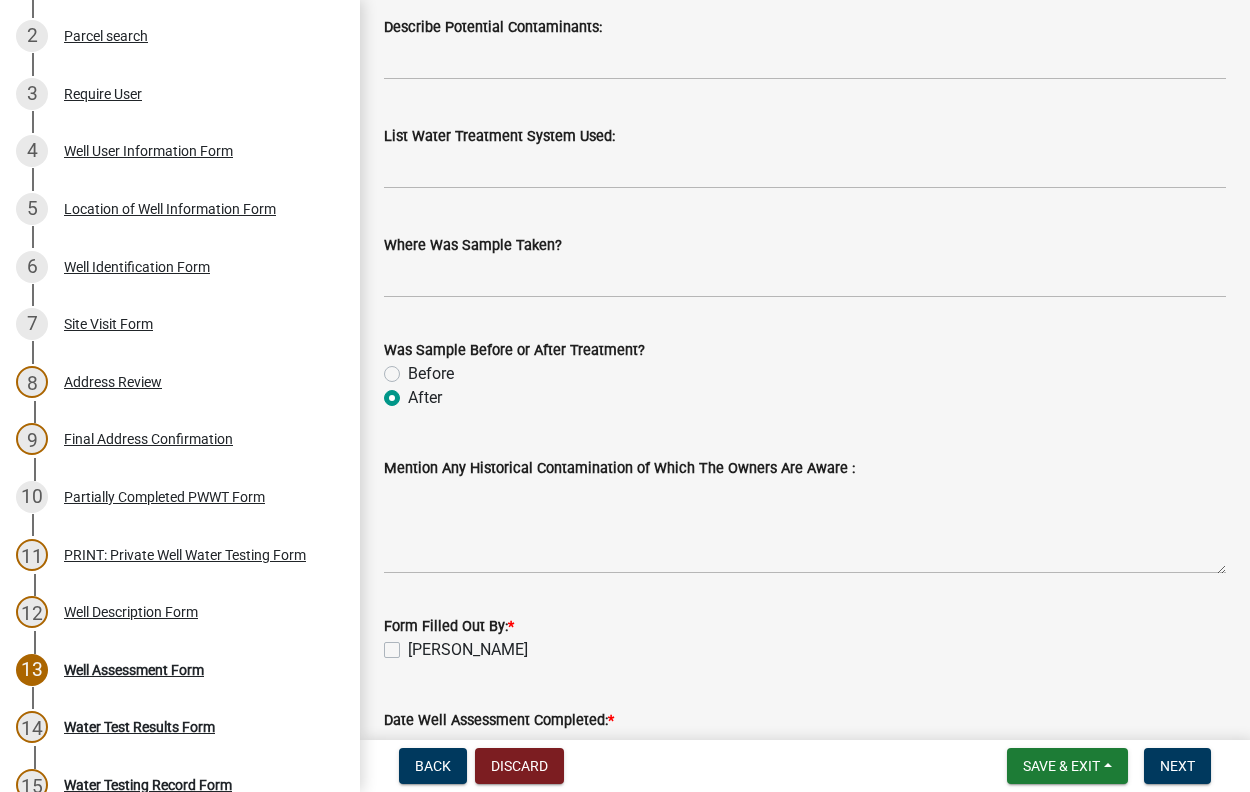 radio on "true" 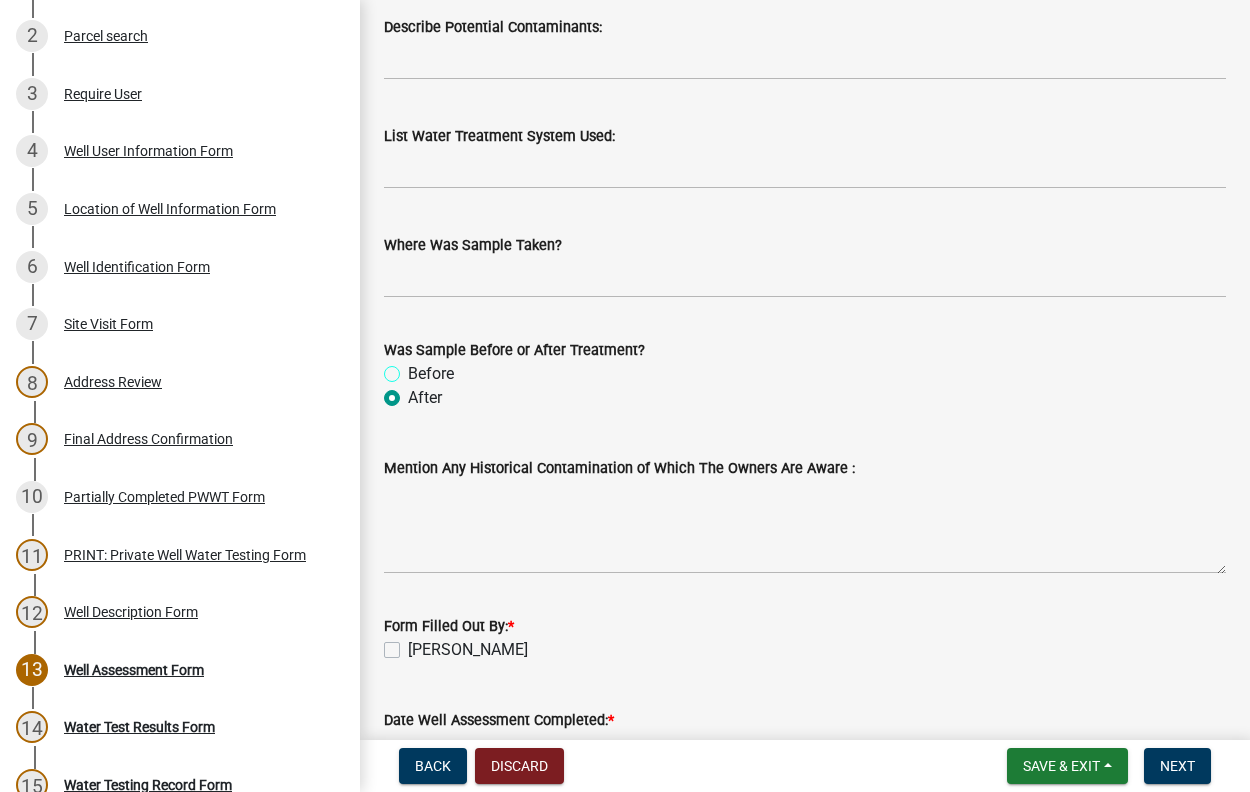 click on "Before" at bounding box center (414, 368) 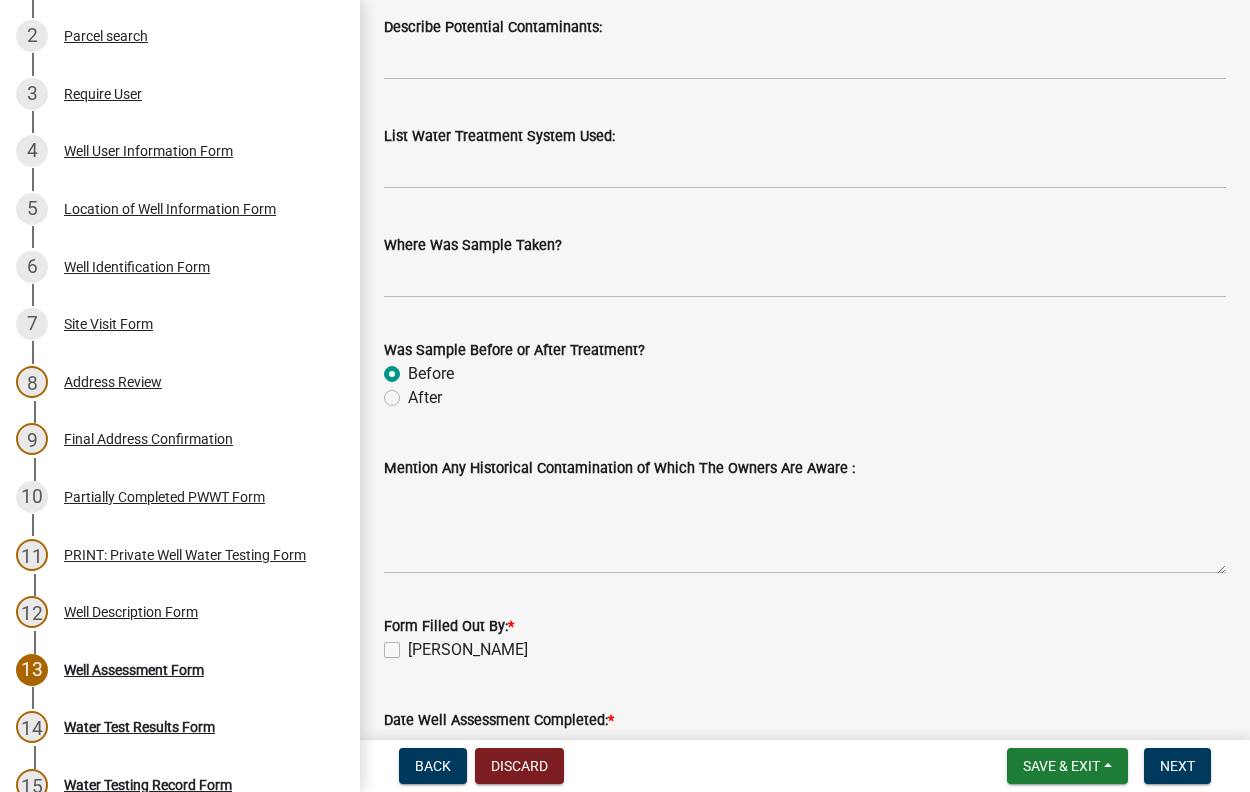 radio on "true" 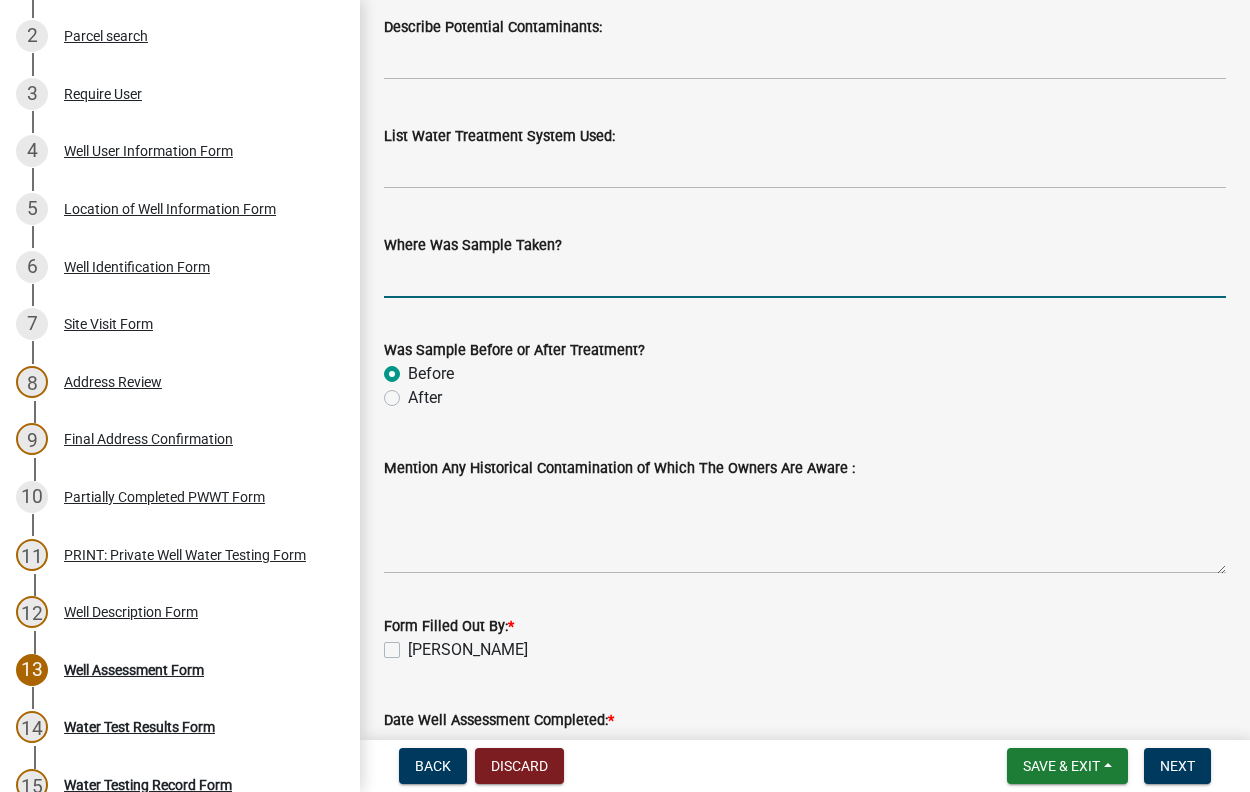 click on "Where Was Sample Taken?" at bounding box center (805, 277) 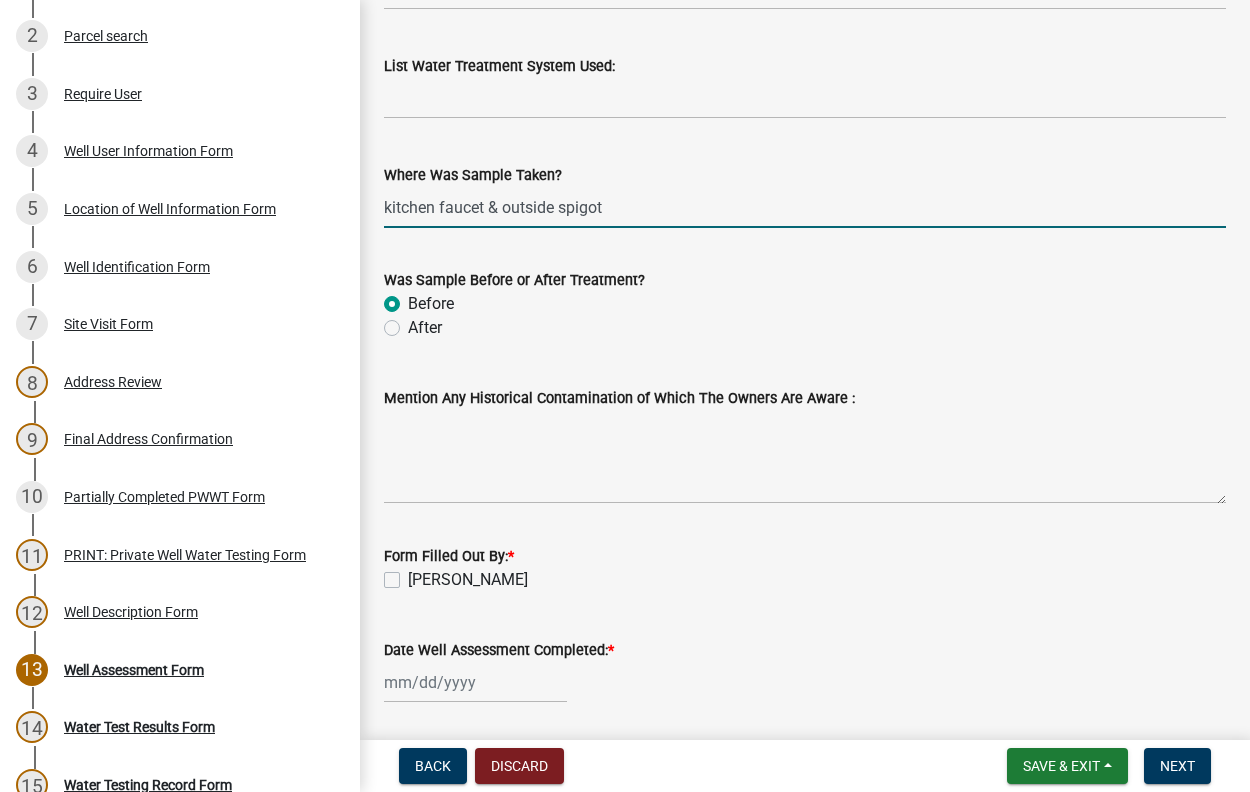 scroll, scrollTop: 2303, scrollLeft: 0, axis: vertical 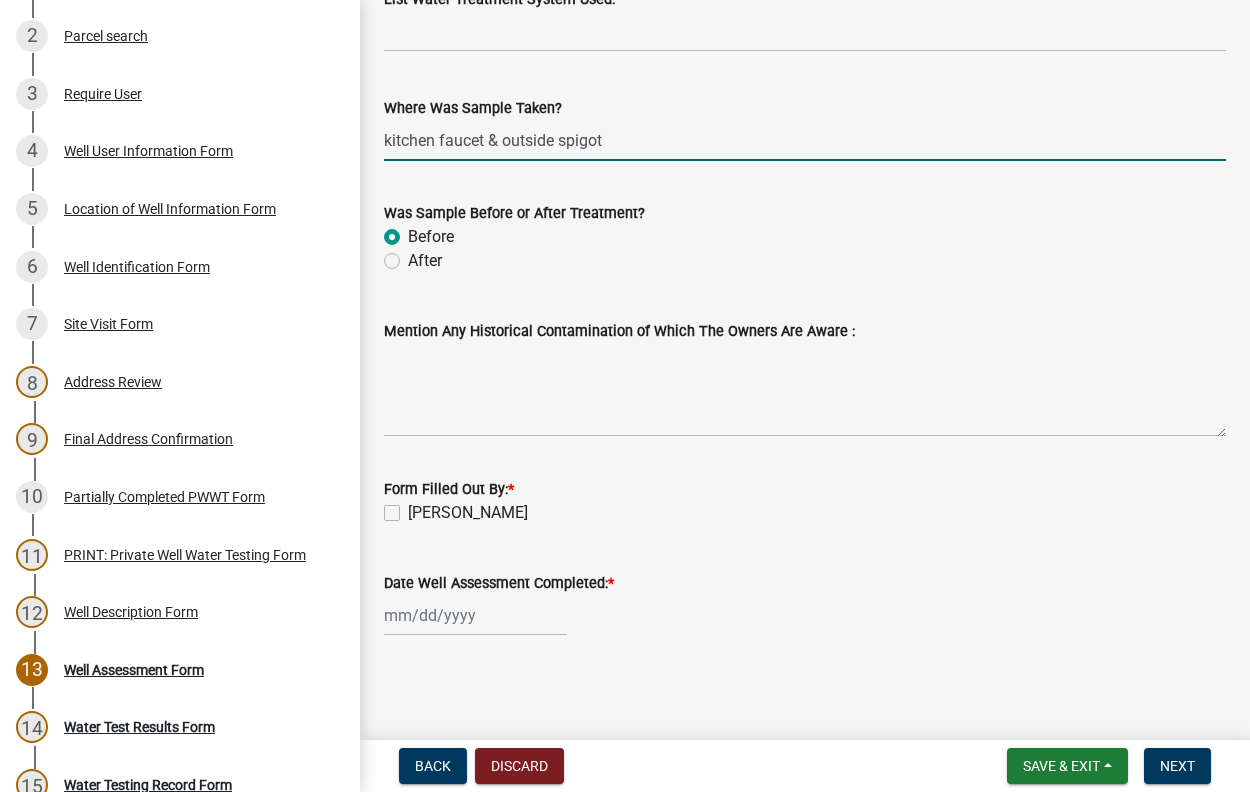 type on "kitchen faucet & outside spigot" 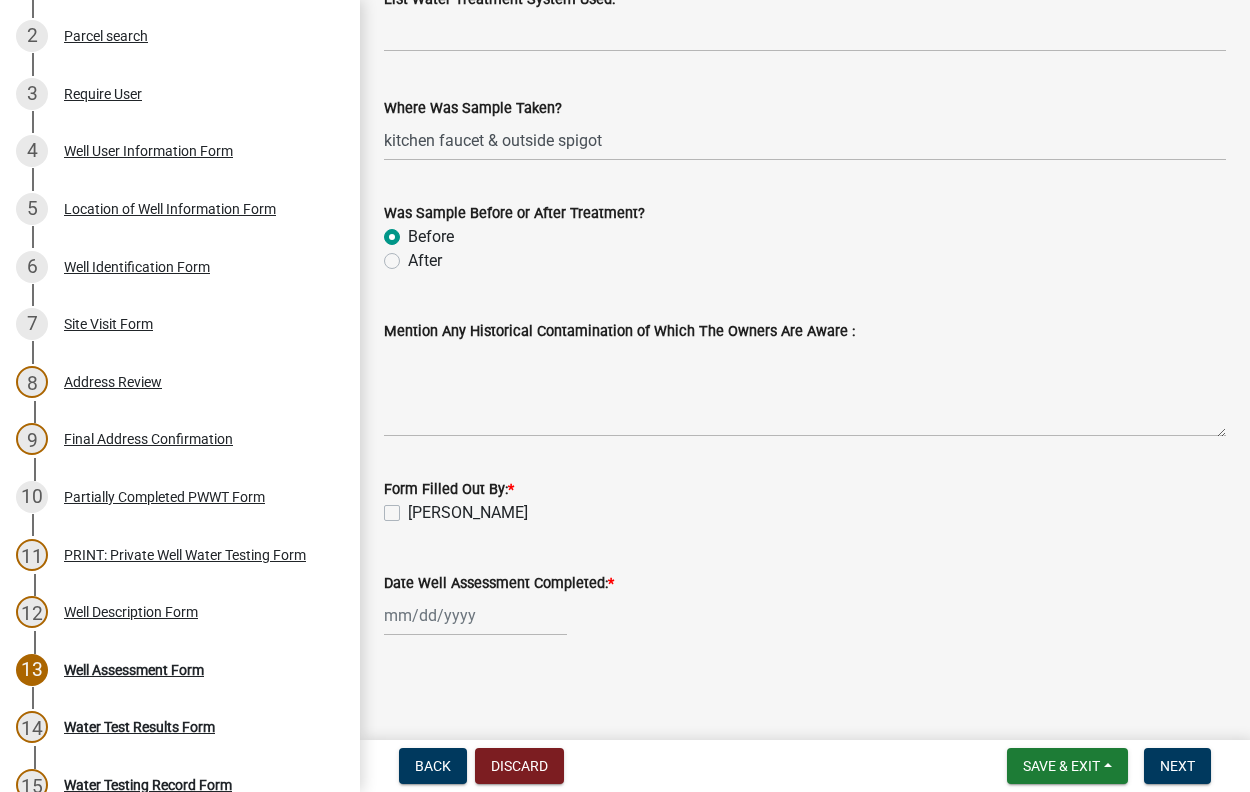 click on "[PERSON_NAME]" 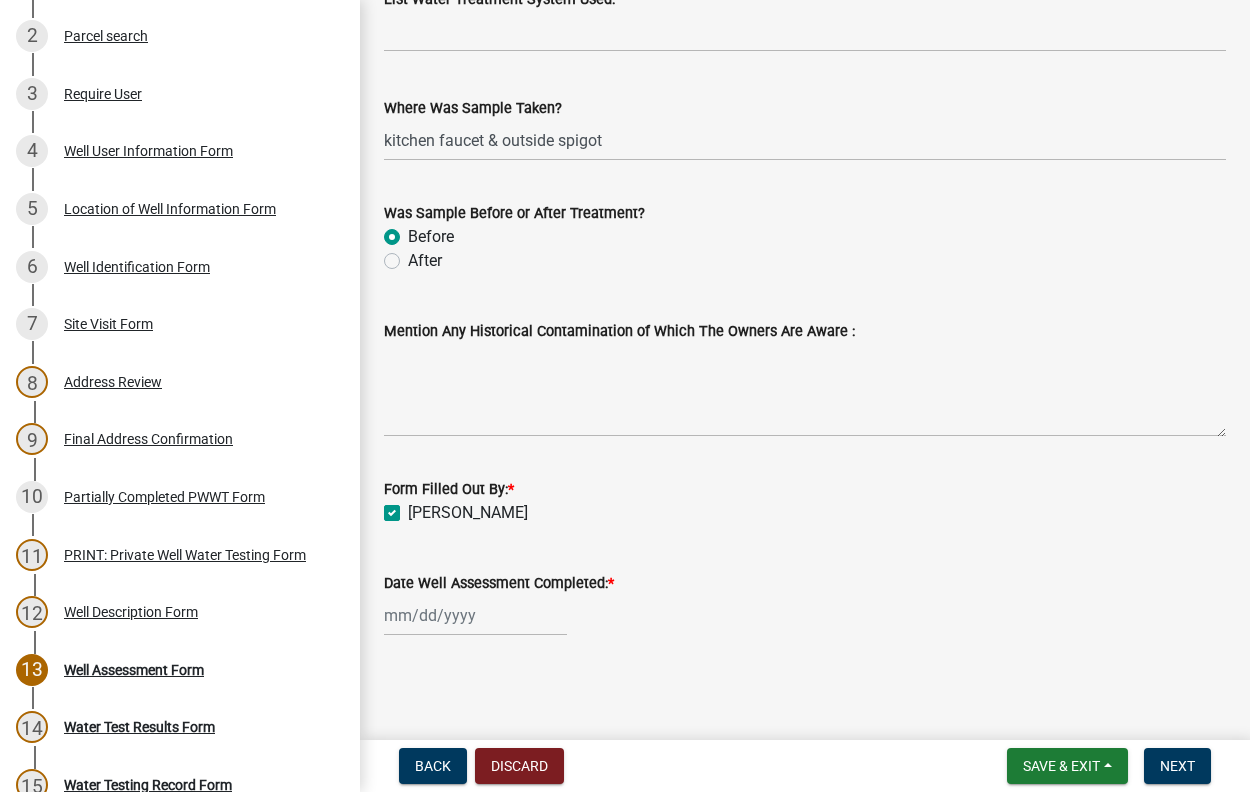 checkbox on "true" 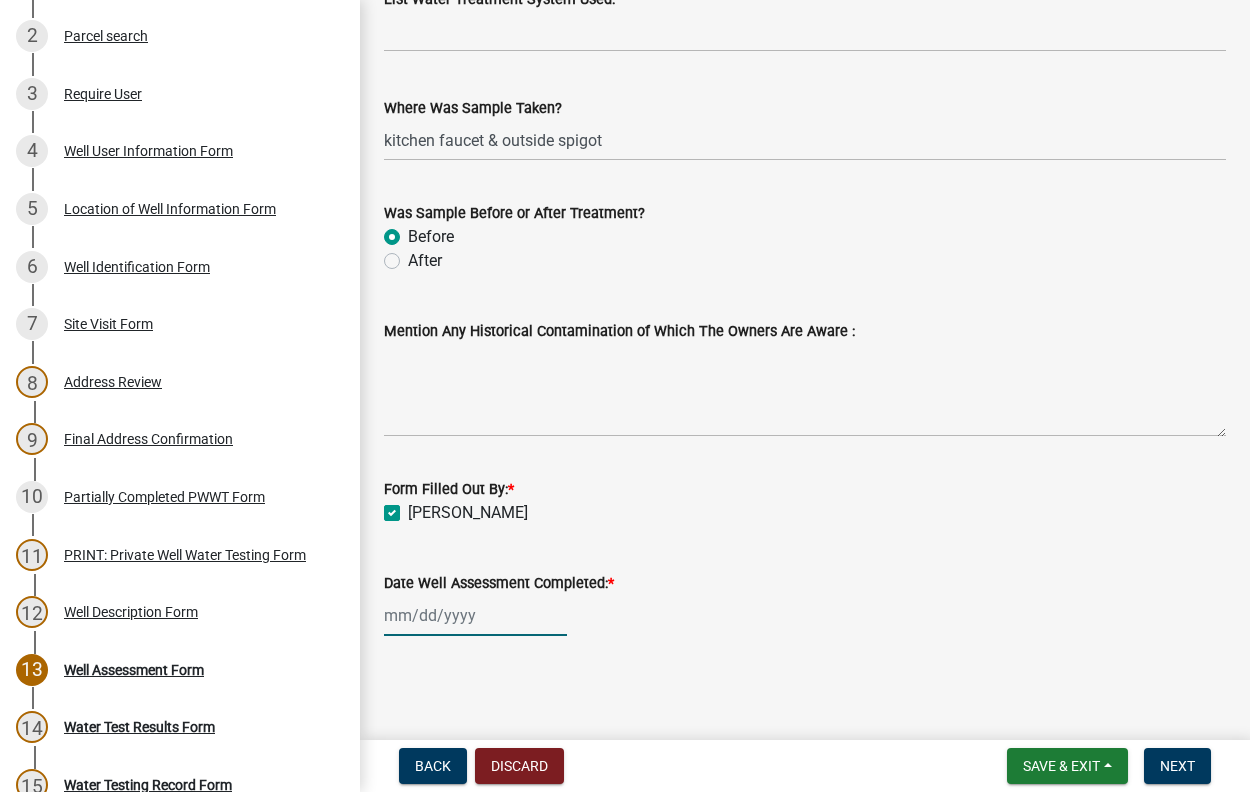 click on "Date Well Assessment Completed:  *" at bounding box center [475, 615] 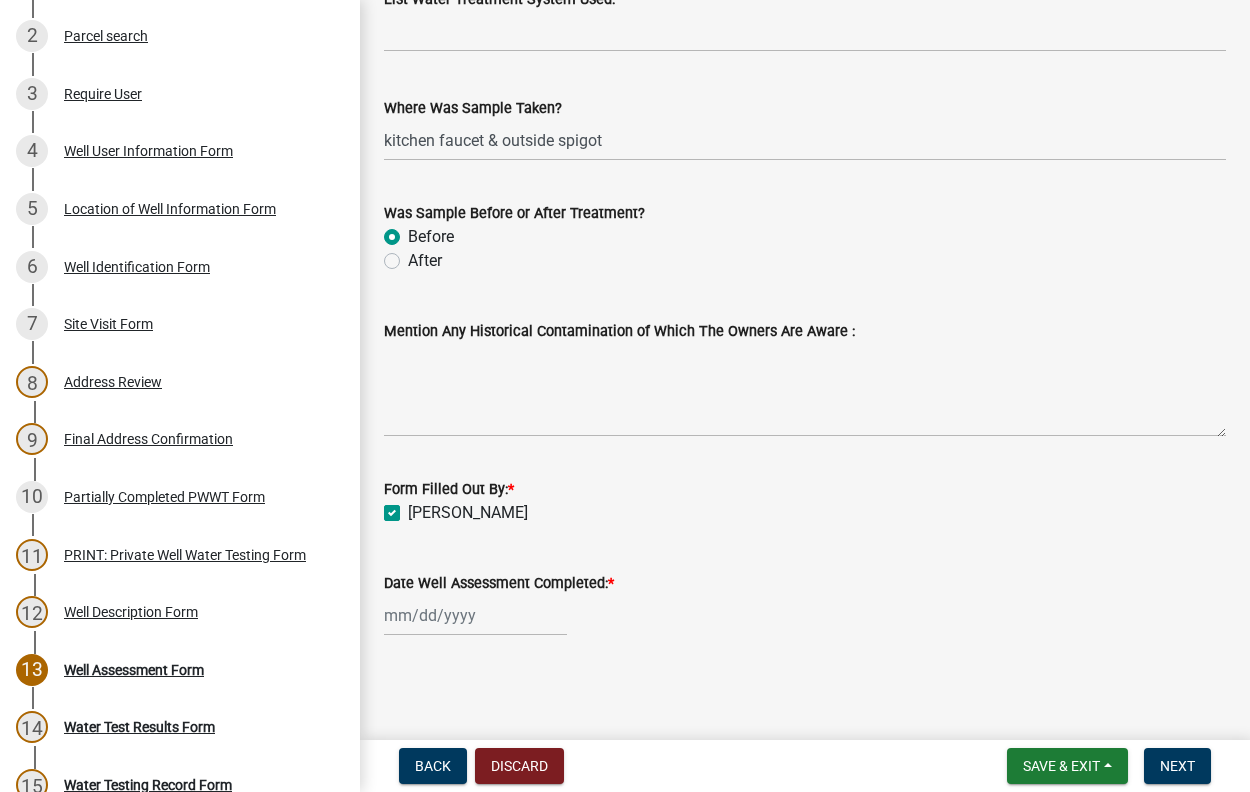 select on "7" 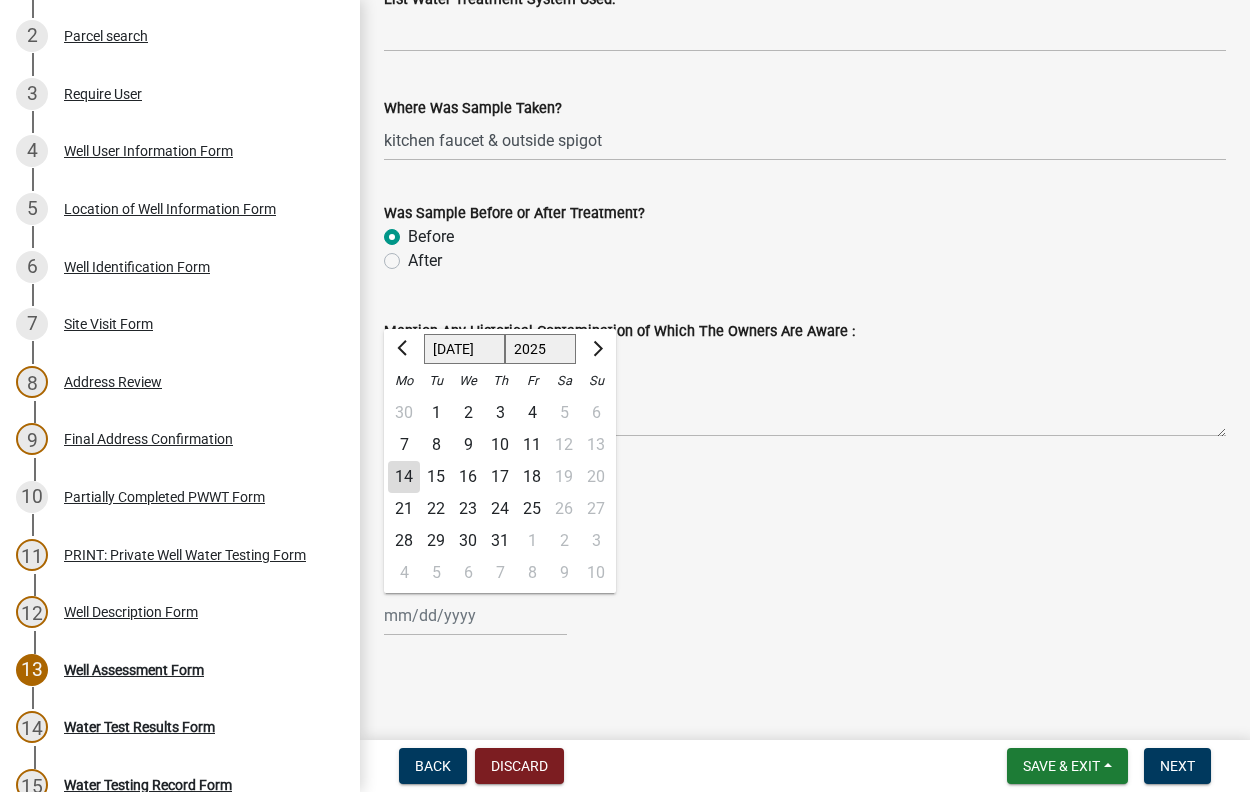 click on "14" 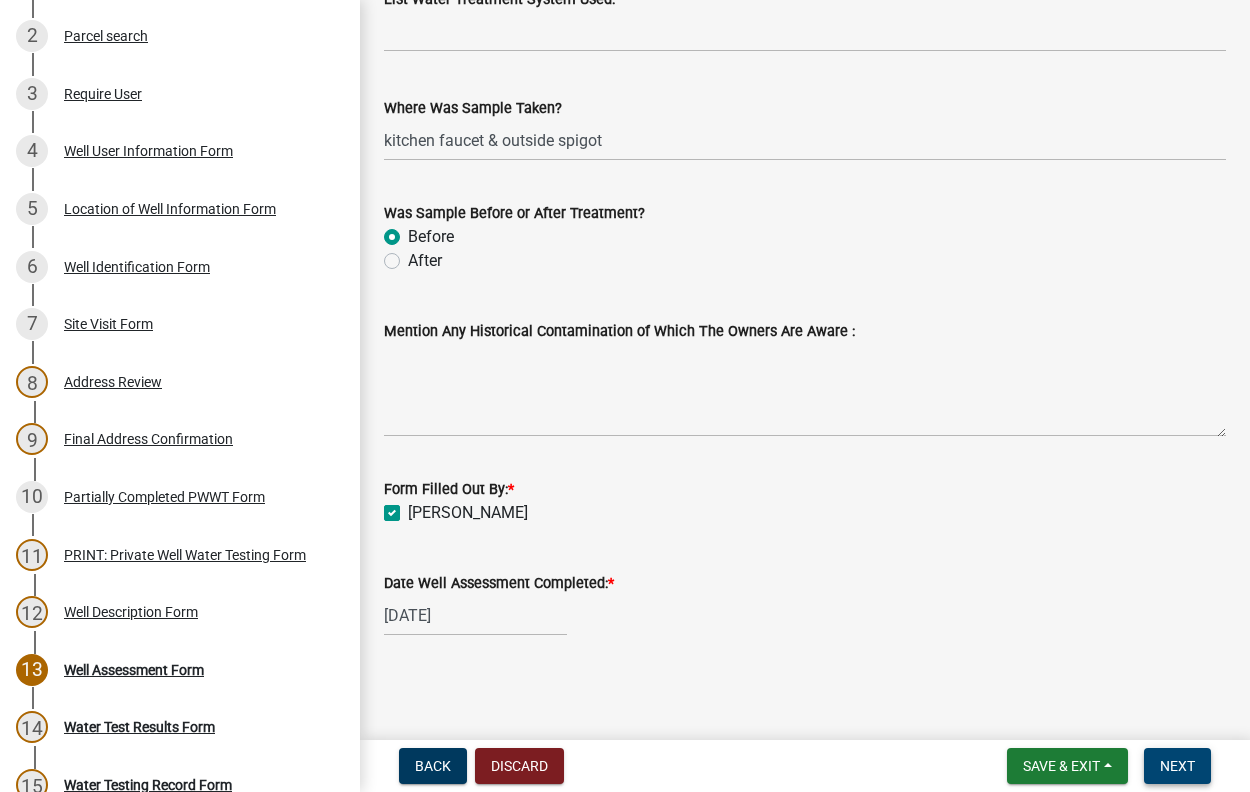 click on "Next" at bounding box center [1177, 766] 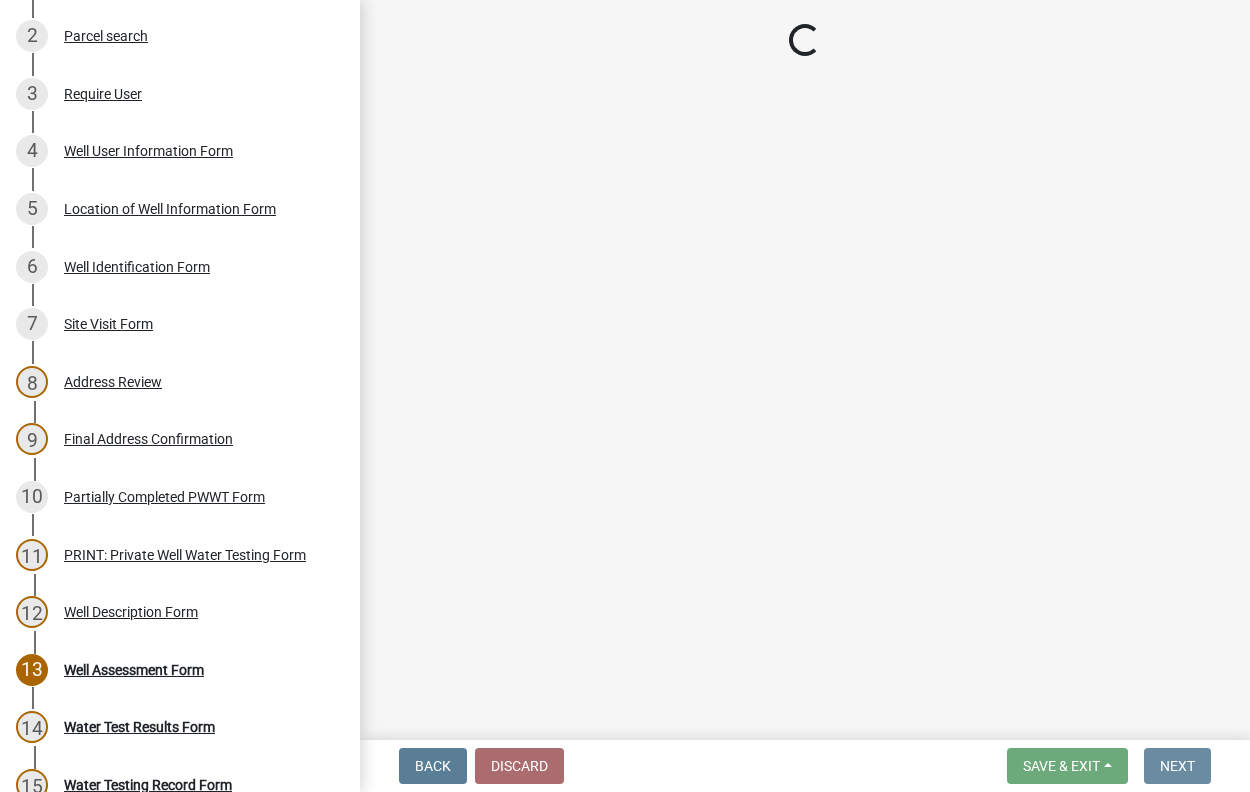 scroll, scrollTop: 0, scrollLeft: 0, axis: both 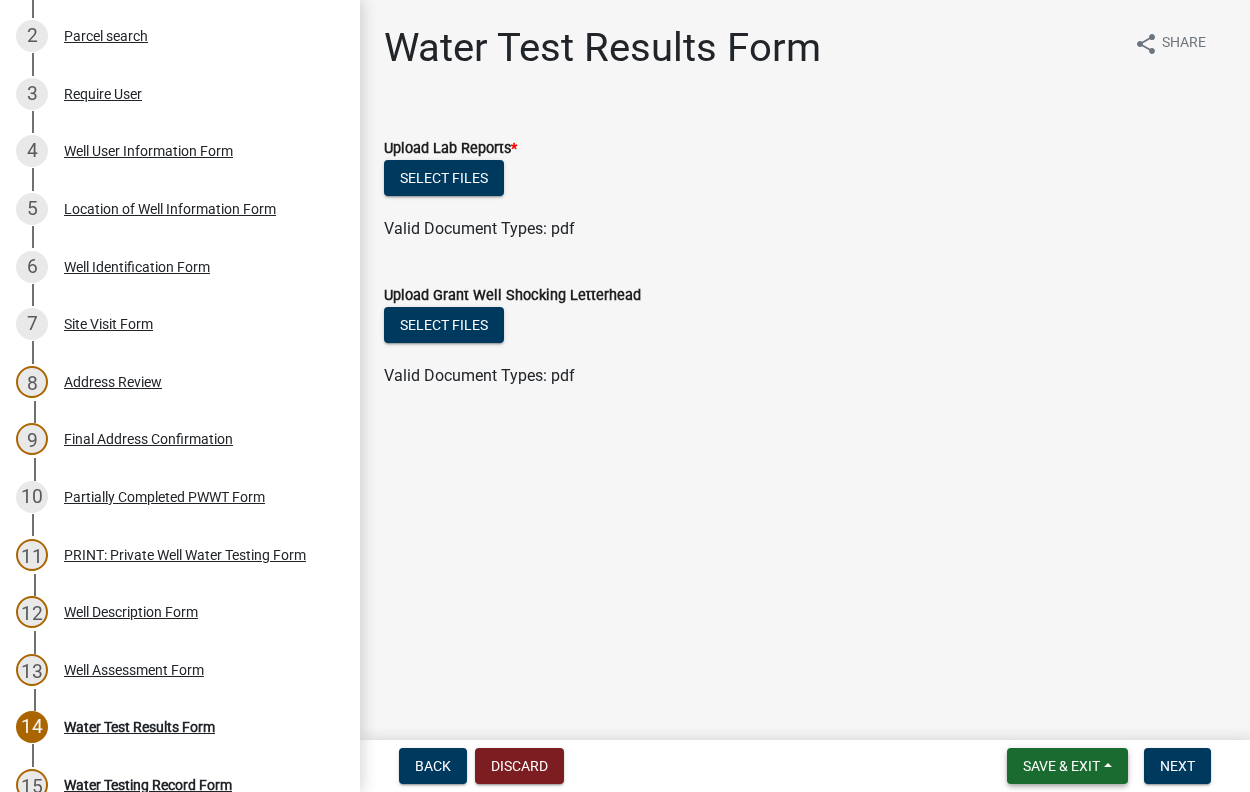 click on "Save & Exit" at bounding box center (1067, 766) 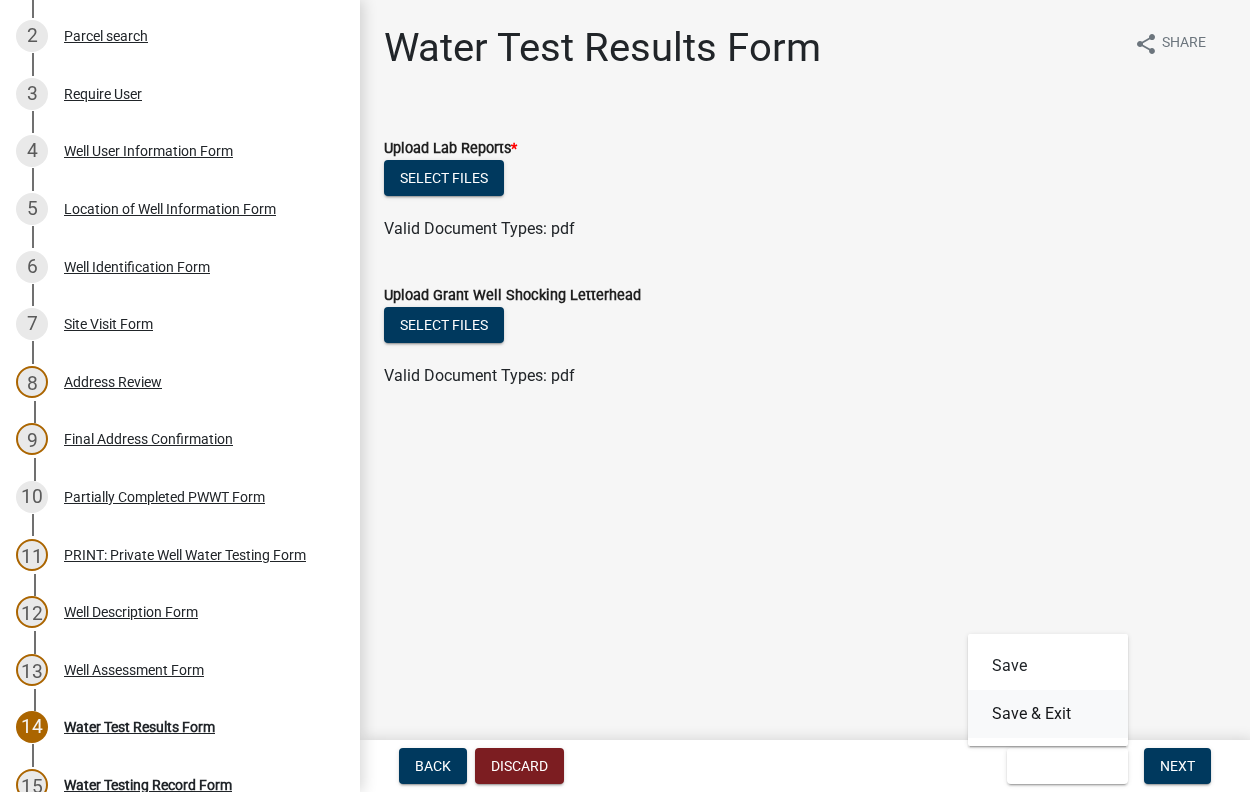 drag, startPoint x: 1035, startPoint y: 718, endPoint x: 1076, endPoint y: 734, distance: 44.011364 